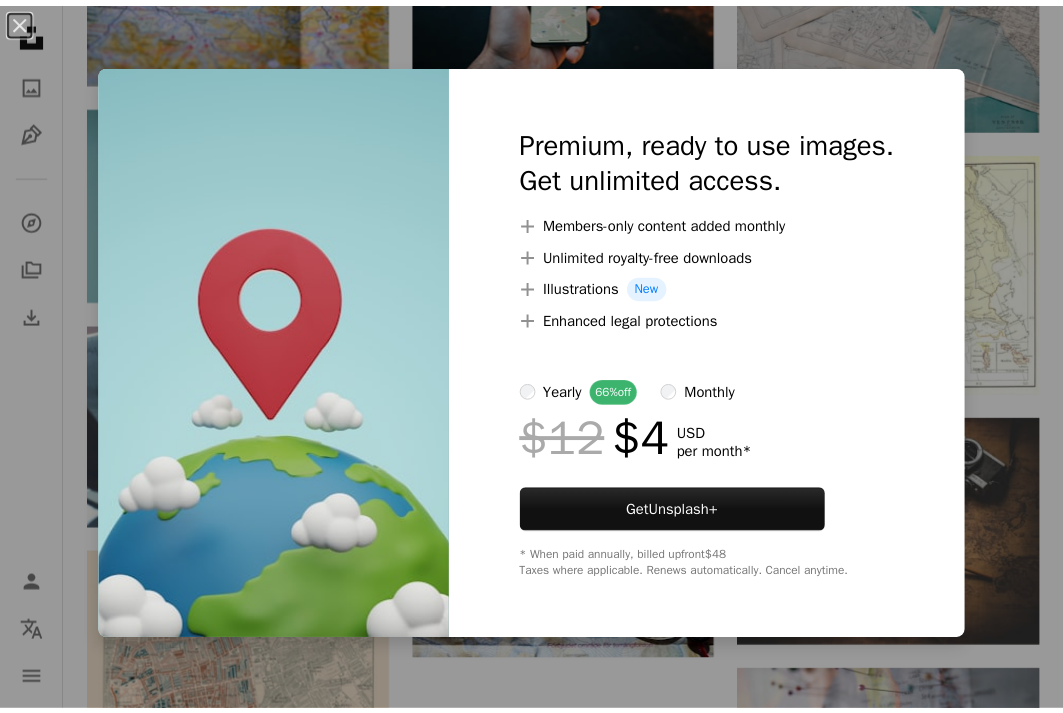 scroll, scrollTop: 1487, scrollLeft: 0, axis: vertical 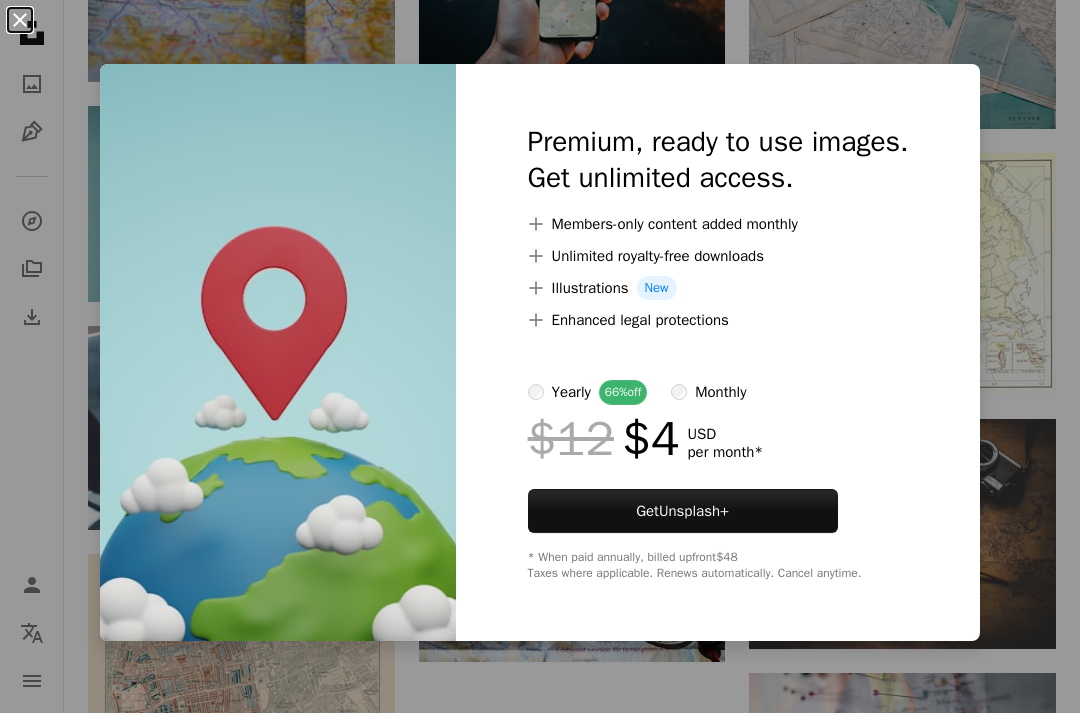click on "An X shape" at bounding box center [20, 20] 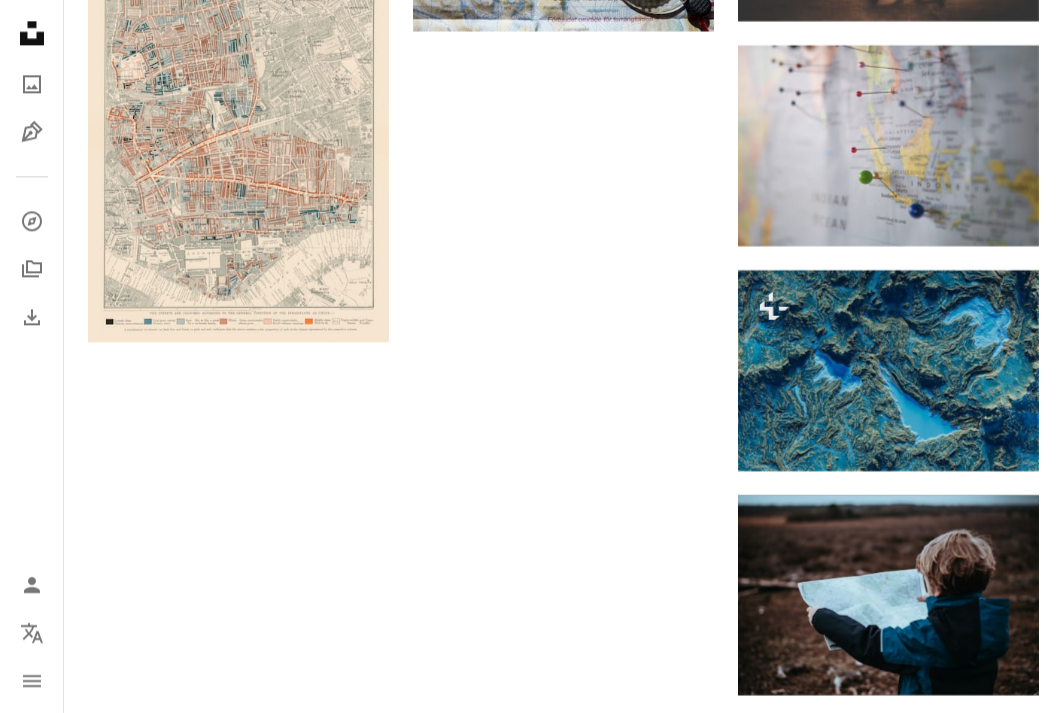 scroll, scrollTop: 855, scrollLeft: 0, axis: vertical 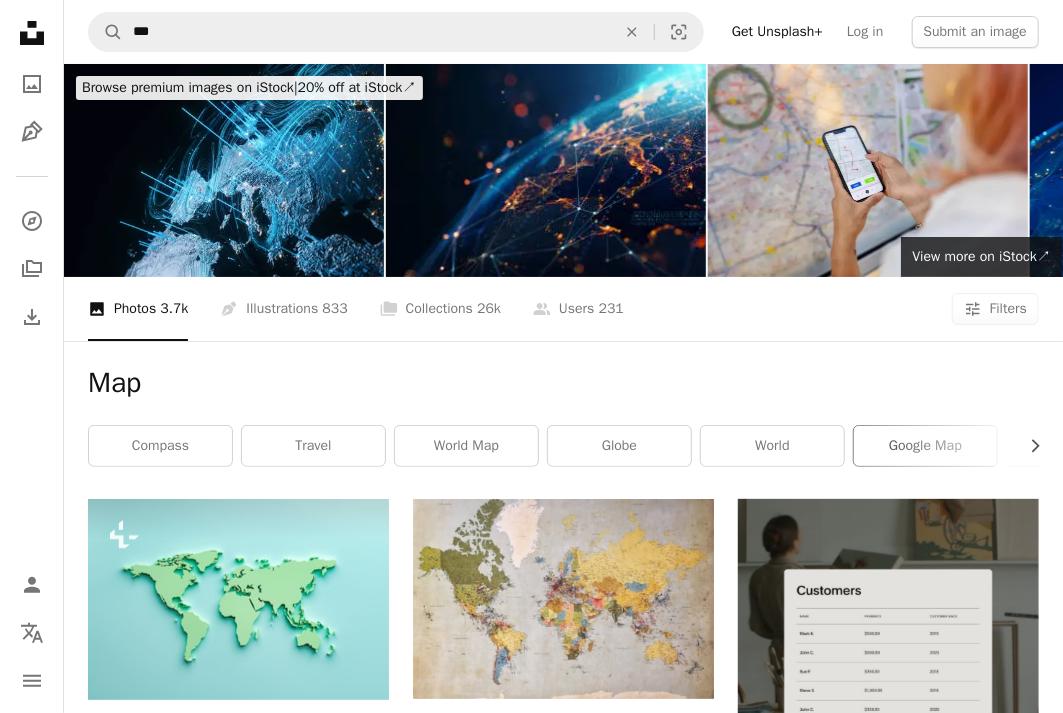 click on "google map" at bounding box center [925, 446] 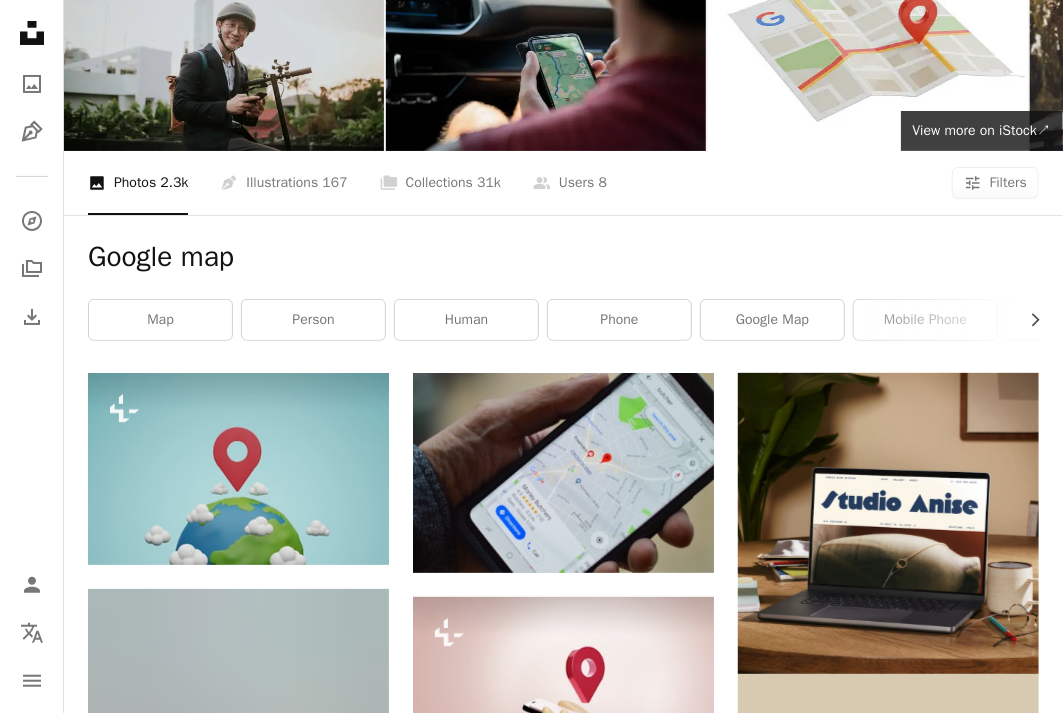 scroll, scrollTop: 155, scrollLeft: 0, axis: vertical 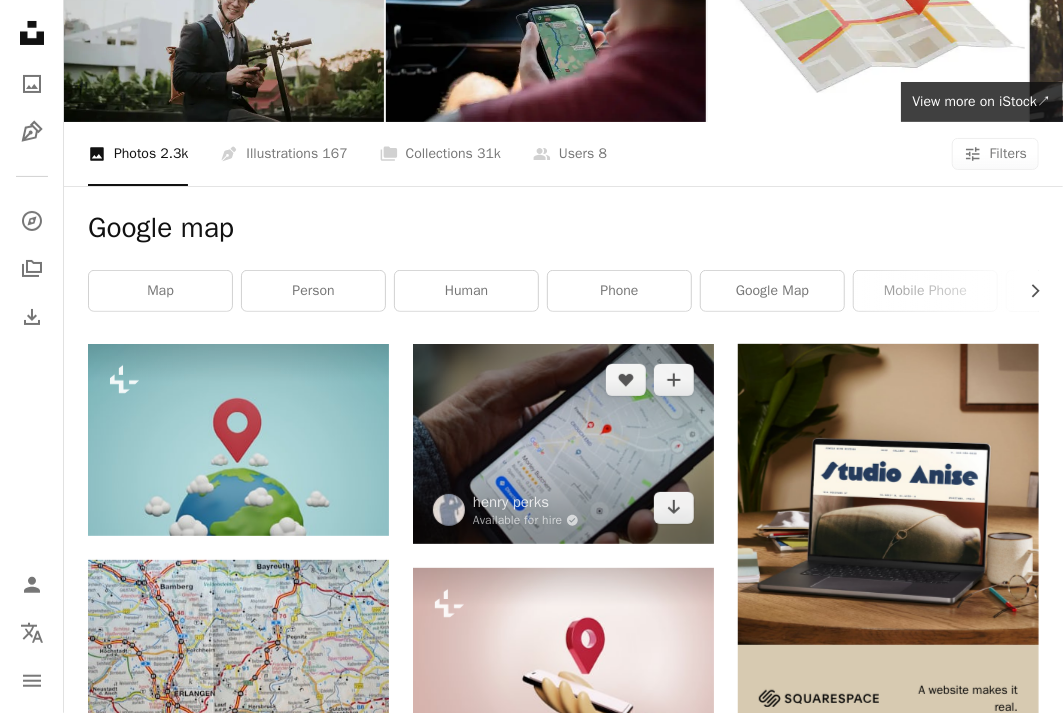 click at bounding box center [563, 444] 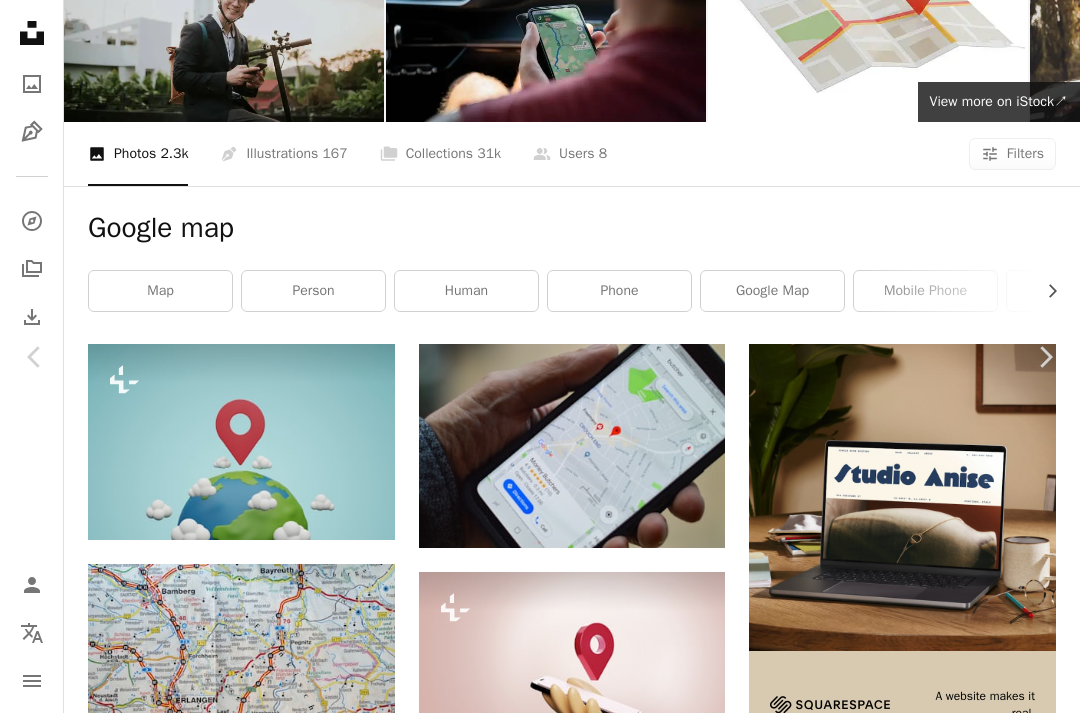 click on "Download free" at bounding box center [881, 3361] 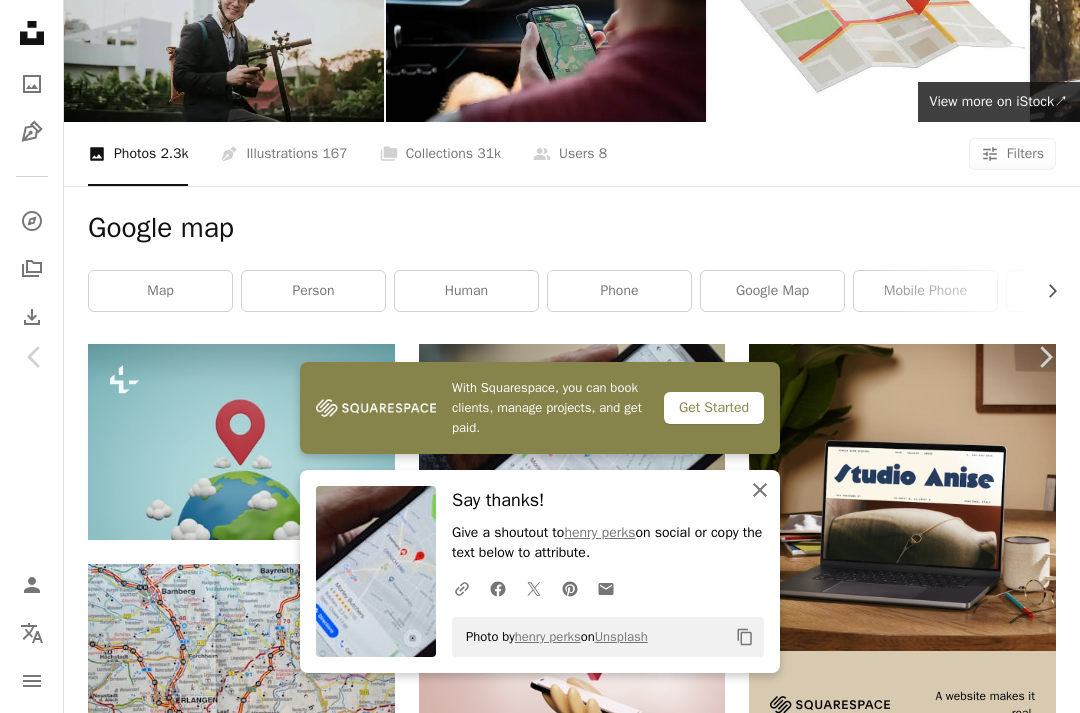 click on "An X shape" 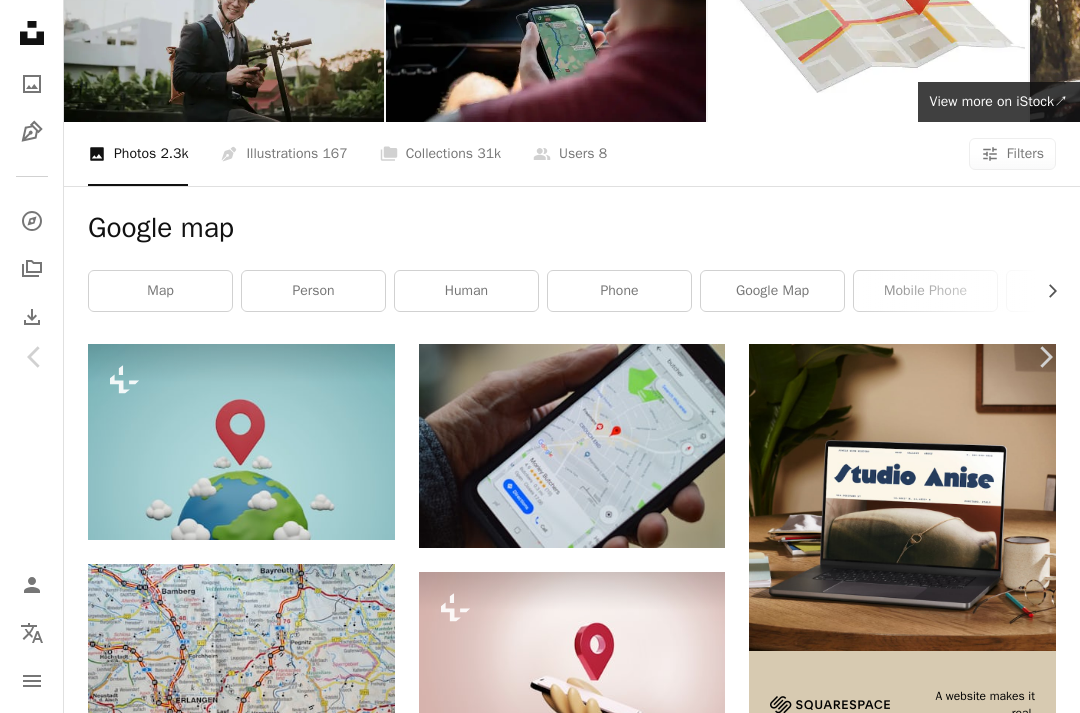 click on "An X shape" at bounding box center (20, 20) 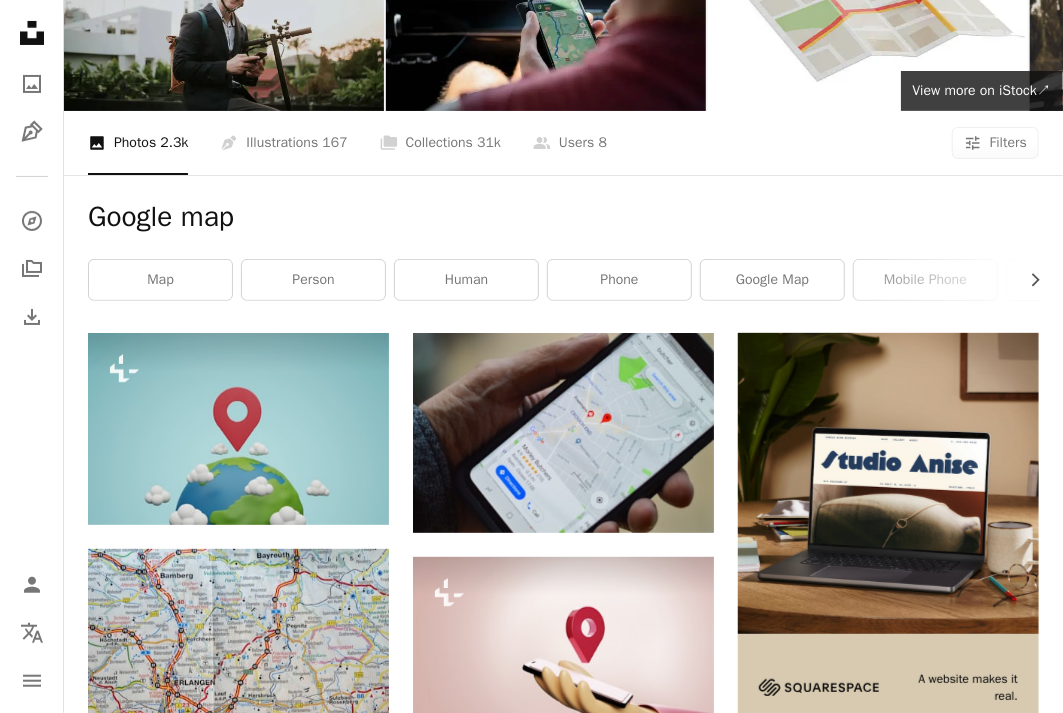 scroll, scrollTop: 132, scrollLeft: 0, axis: vertical 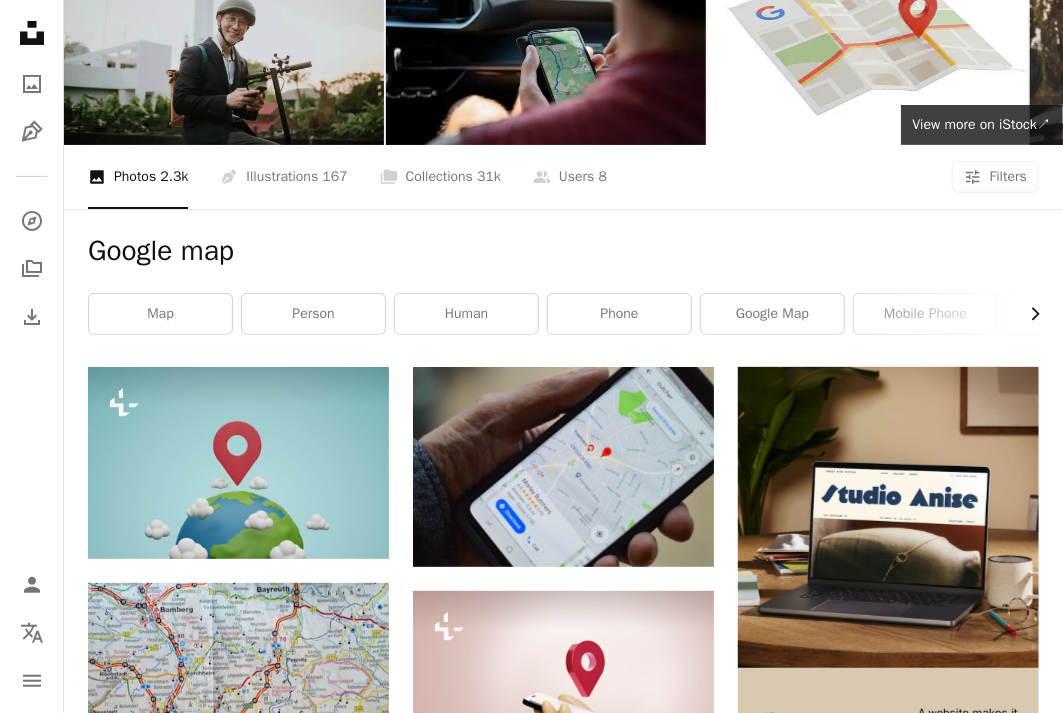 click on "Chevron right" 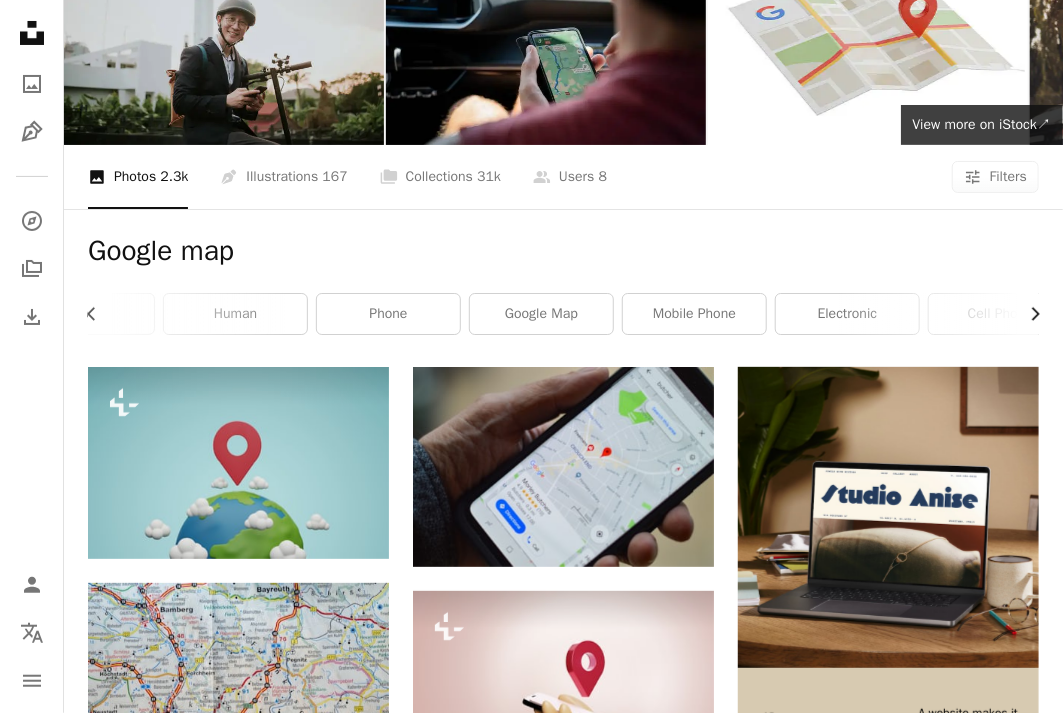 scroll, scrollTop: 0, scrollLeft: 300, axis: horizontal 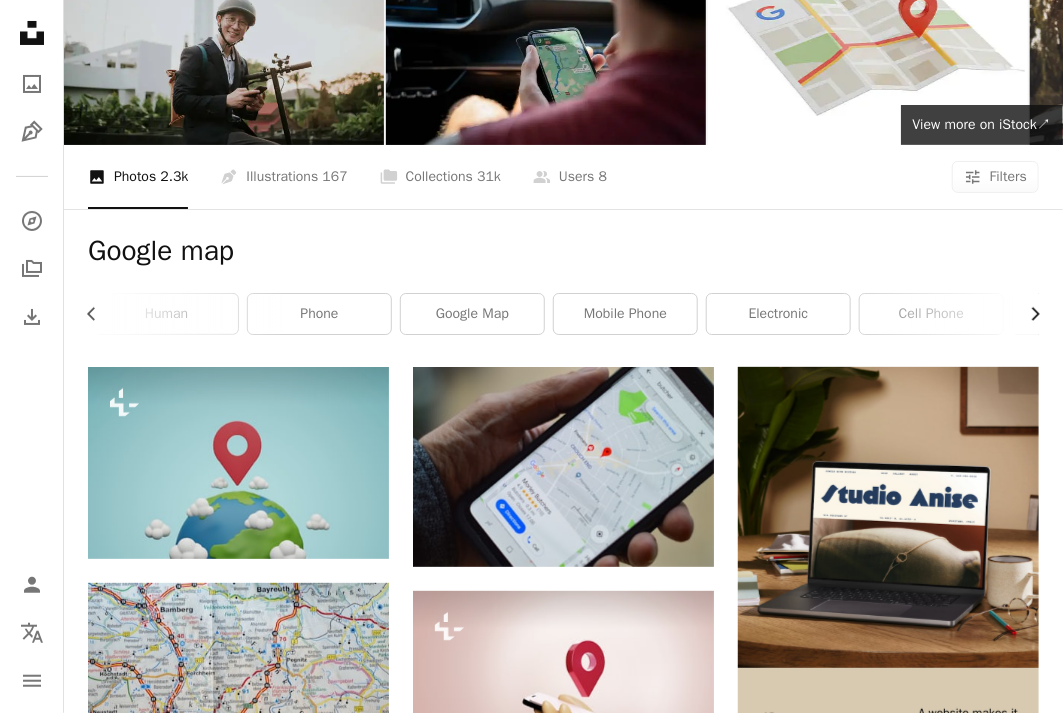 click on "Chevron right" 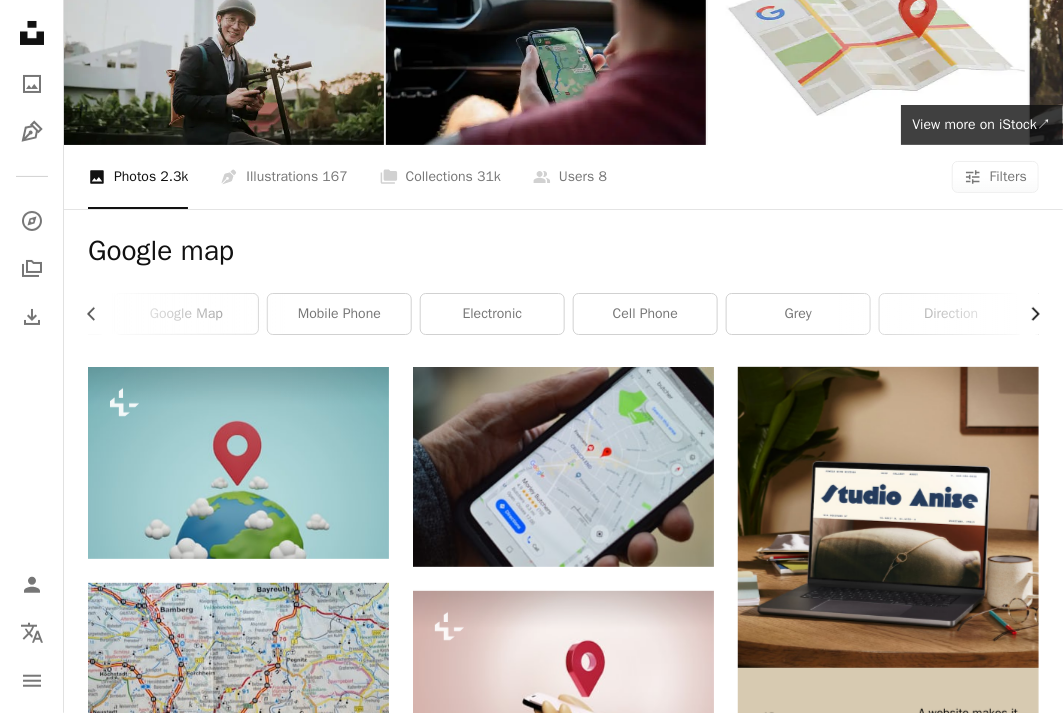 scroll, scrollTop: 0, scrollLeft: 600, axis: horizontal 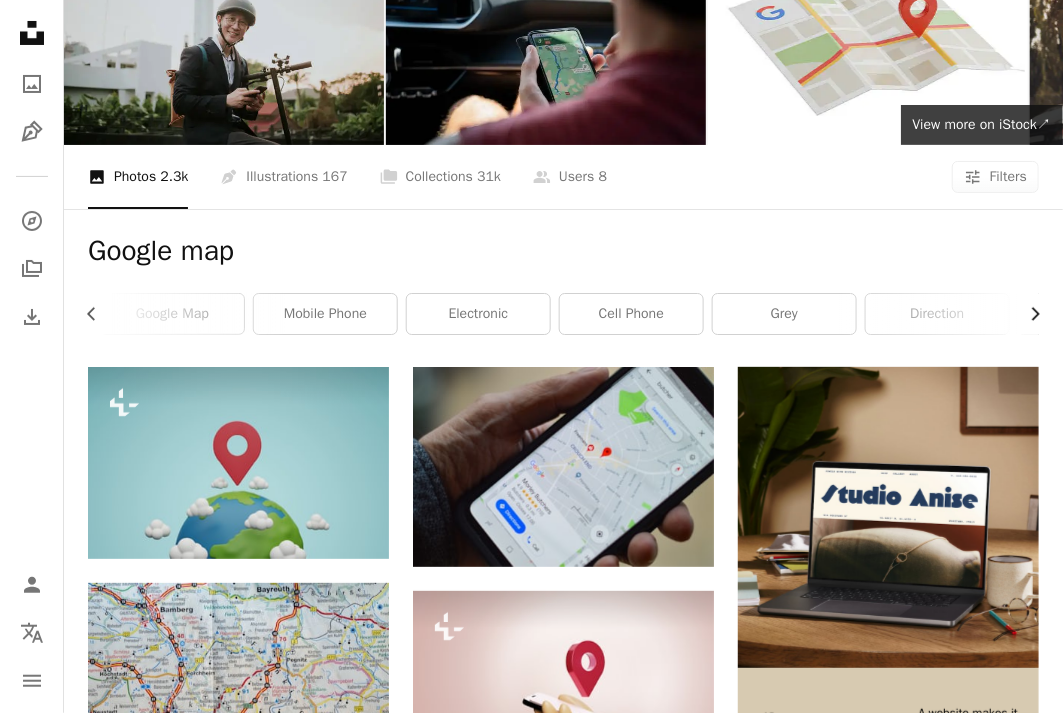 click on "Chevron right" 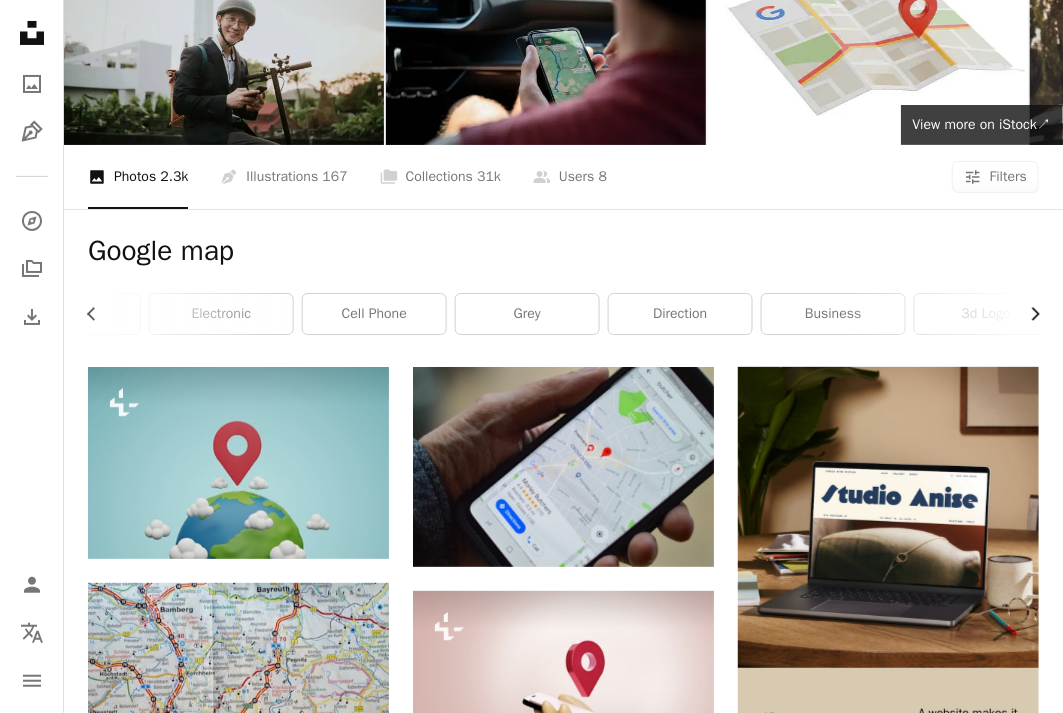 scroll, scrollTop: 0, scrollLeft: 876, axis: horizontal 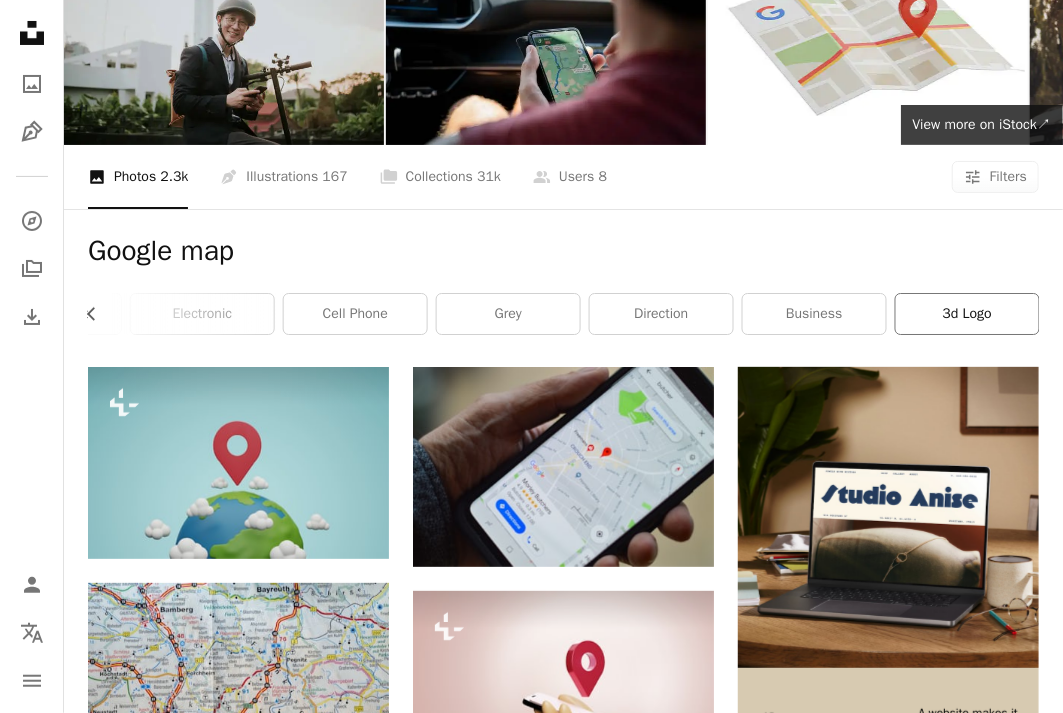 click on "3d logo" at bounding box center [967, 314] 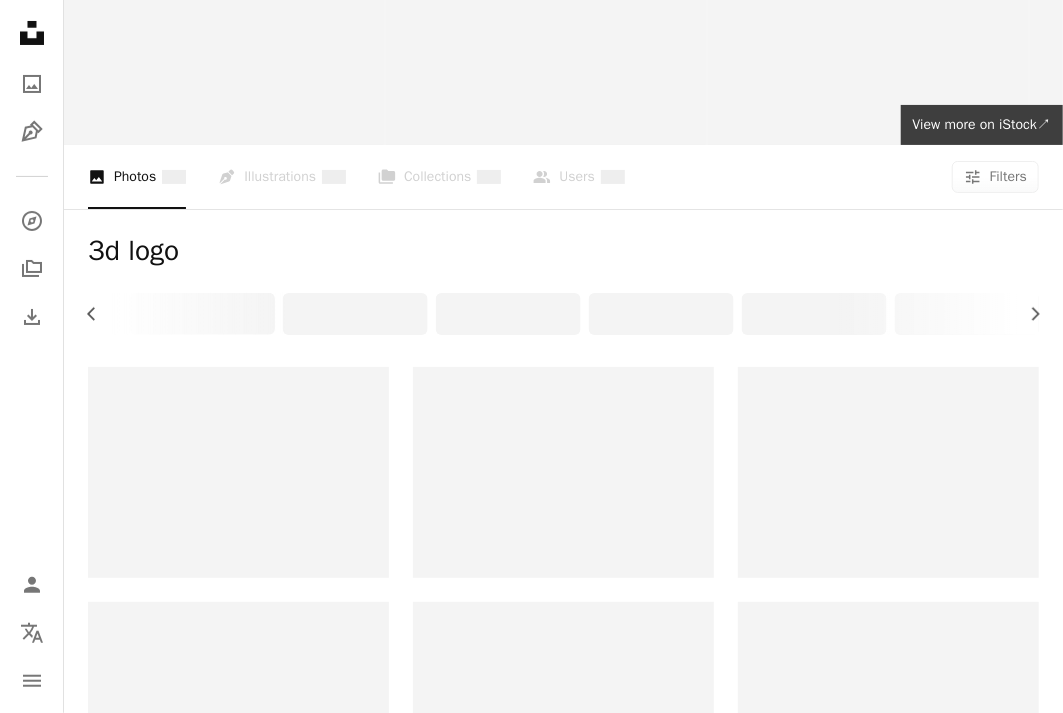 scroll, scrollTop: 0, scrollLeft: 0, axis: both 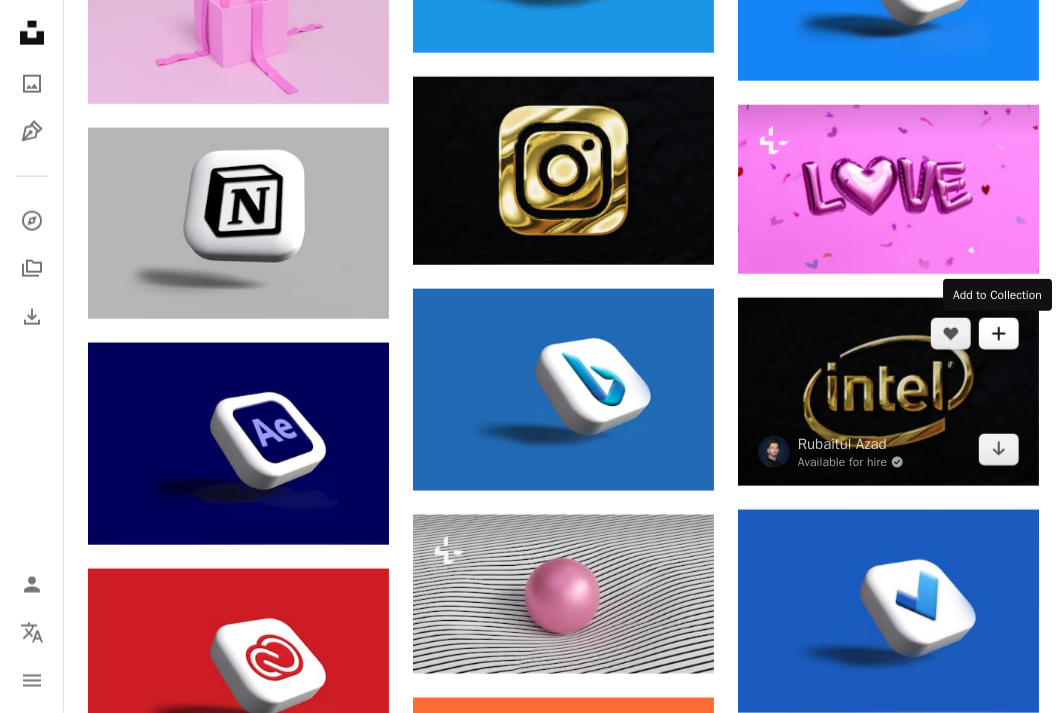 drag, startPoint x: 1000, startPoint y: 356, endPoint x: 1003, endPoint y: 323, distance: 33.13608 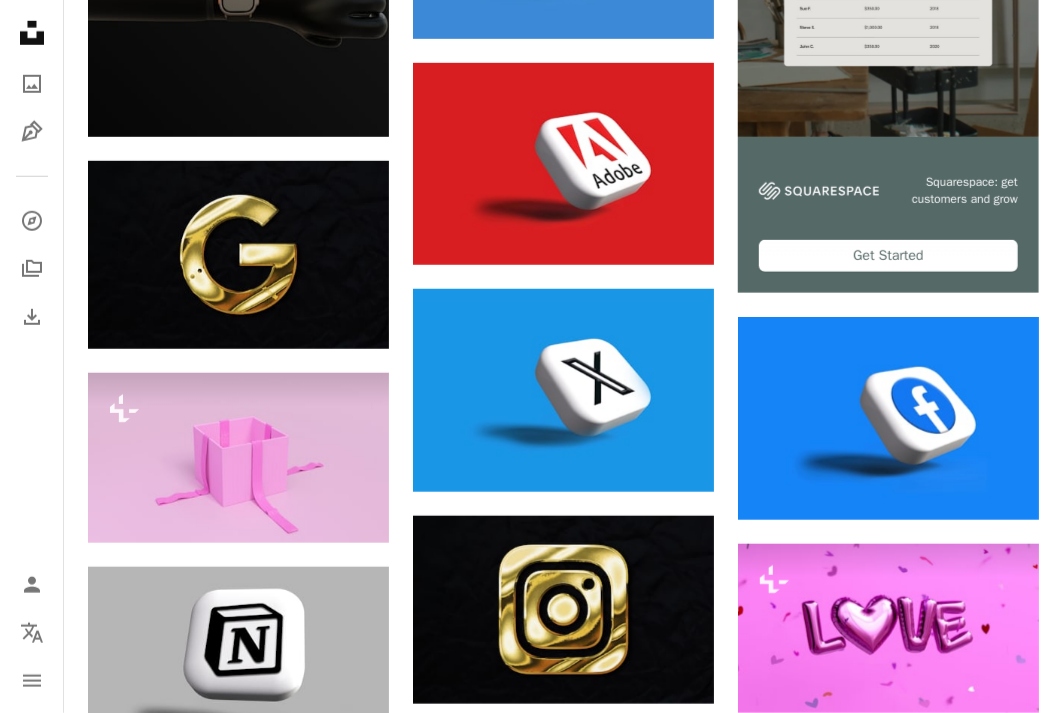 scroll, scrollTop: 575, scrollLeft: 0, axis: vertical 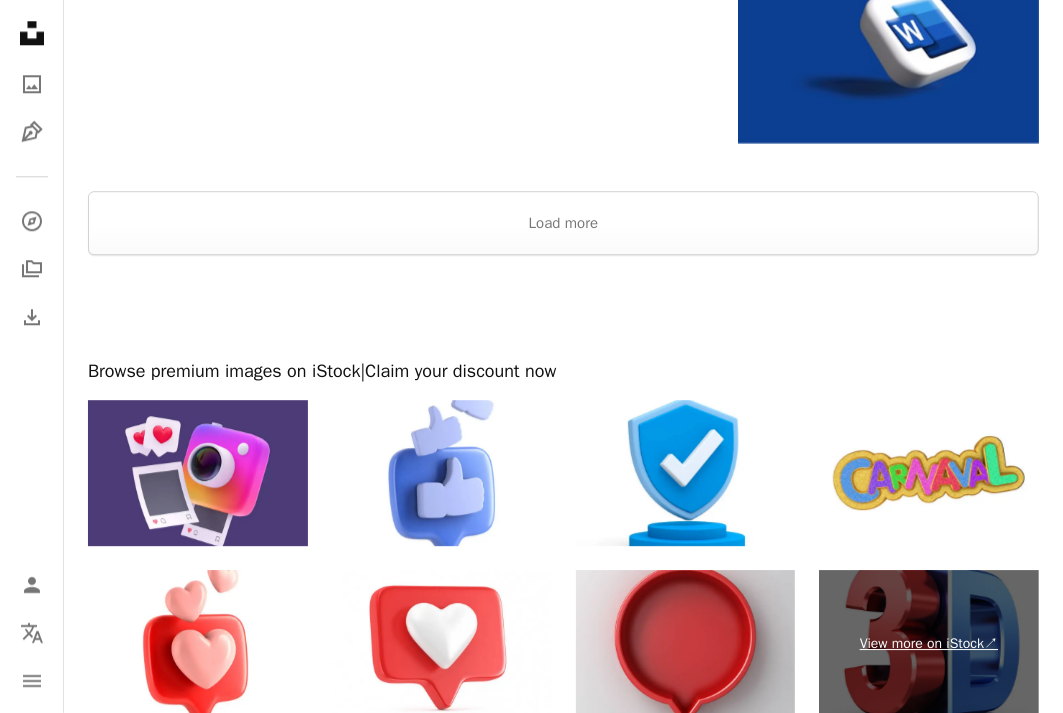 click on "View more on iStock  ↗" at bounding box center (929, 643) 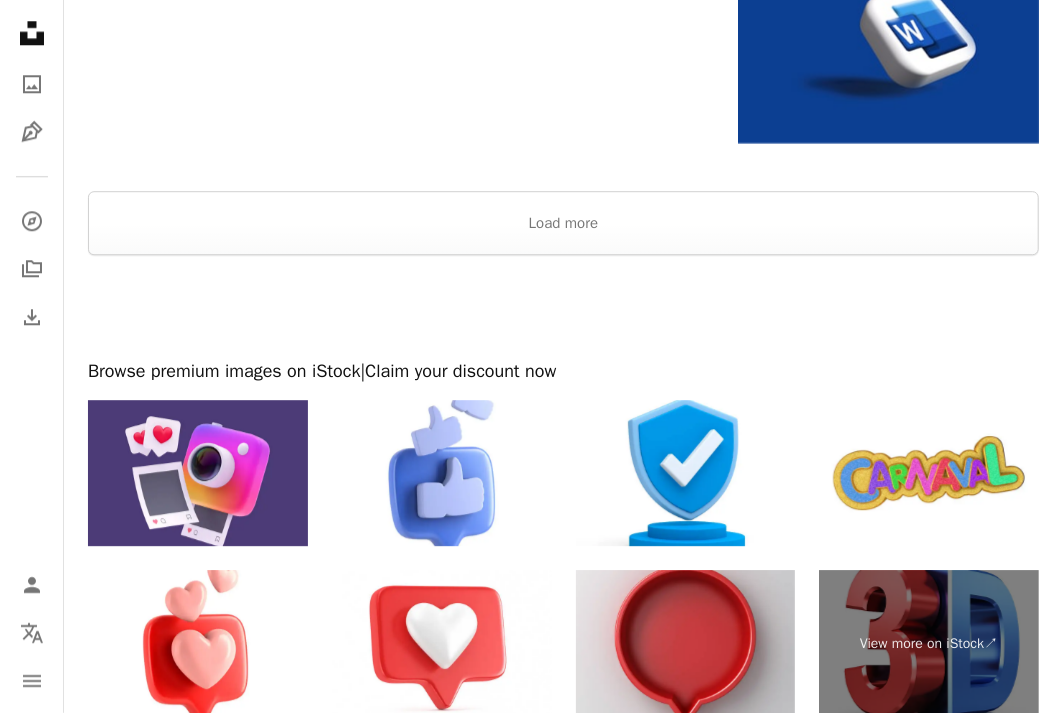 scroll, scrollTop: 2317, scrollLeft: 0, axis: vertical 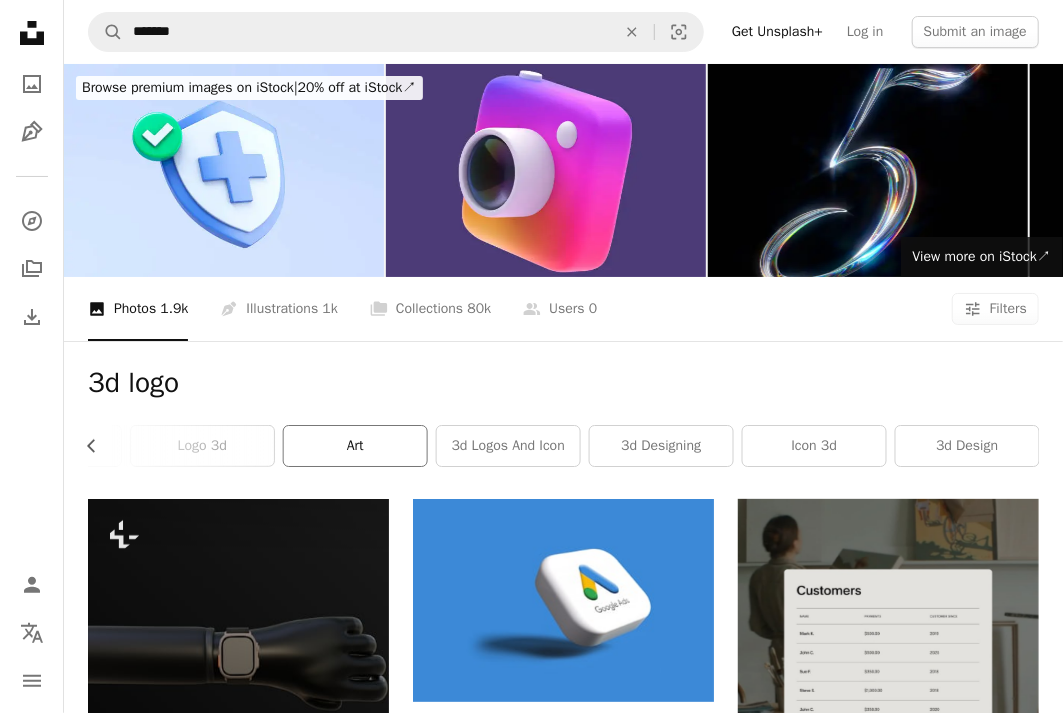 click on "art" at bounding box center [355, 446] 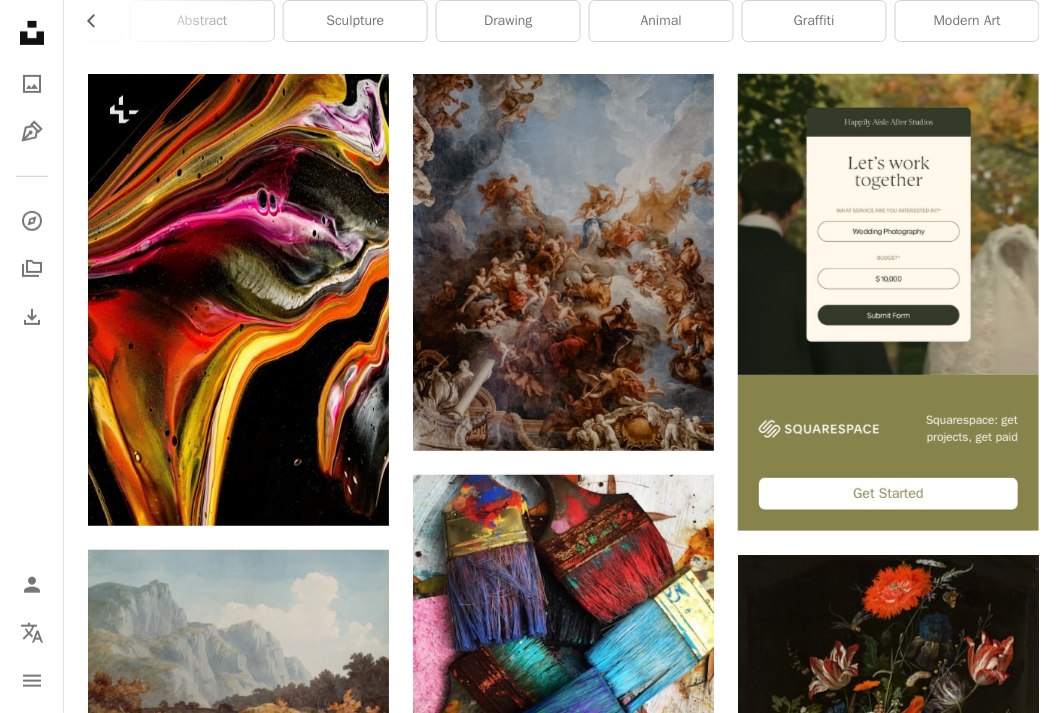 scroll, scrollTop: 362, scrollLeft: 0, axis: vertical 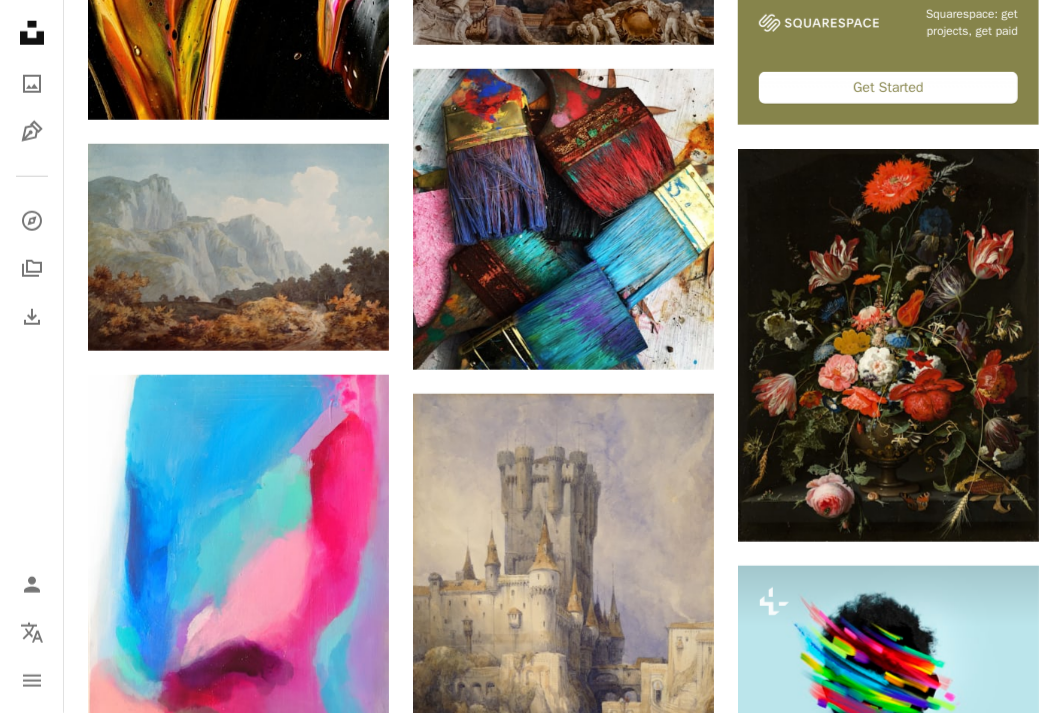 click on "Plus sign for Unsplash+ A heart A plus sign [FIRST] [LAST] Available for hire A checkmark inside of a circle Arrow pointing down A heart A plus sign [FIRST] [LAST] Available for hire A checkmark inside of a circle Arrow pointing down A heart A plus sign [FIRST] [LAST] Available for hire A checkmark inside of a circle Arrow pointing down A heart A plus sign [FIRST] [LAST] Available for hire A checkmark inside of a circle Arrow pointing down A heart A plus sign [FIRST] [LAST] Available for hire A checkmark inside of a circle Arrow pointing down A heart A plus sign [FIRST] [LAST] Arrow pointing down A heart A plus sign [FIRST] [LAST] Available for hire A checkmark inside of a circle Arrow pointing down Plus sign for Unsplash+ A heart A plus sign [FIRST] [LAST] For For" at bounding box center (563, 1133) 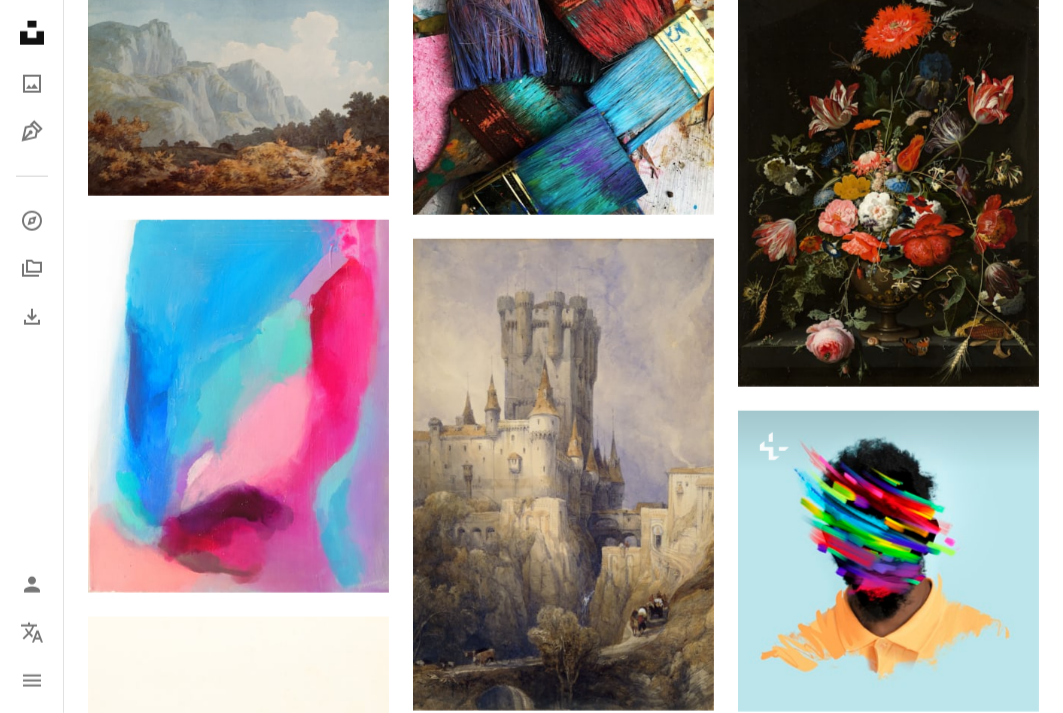 scroll, scrollTop: 980, scrollLeft: 0, axis: vertical 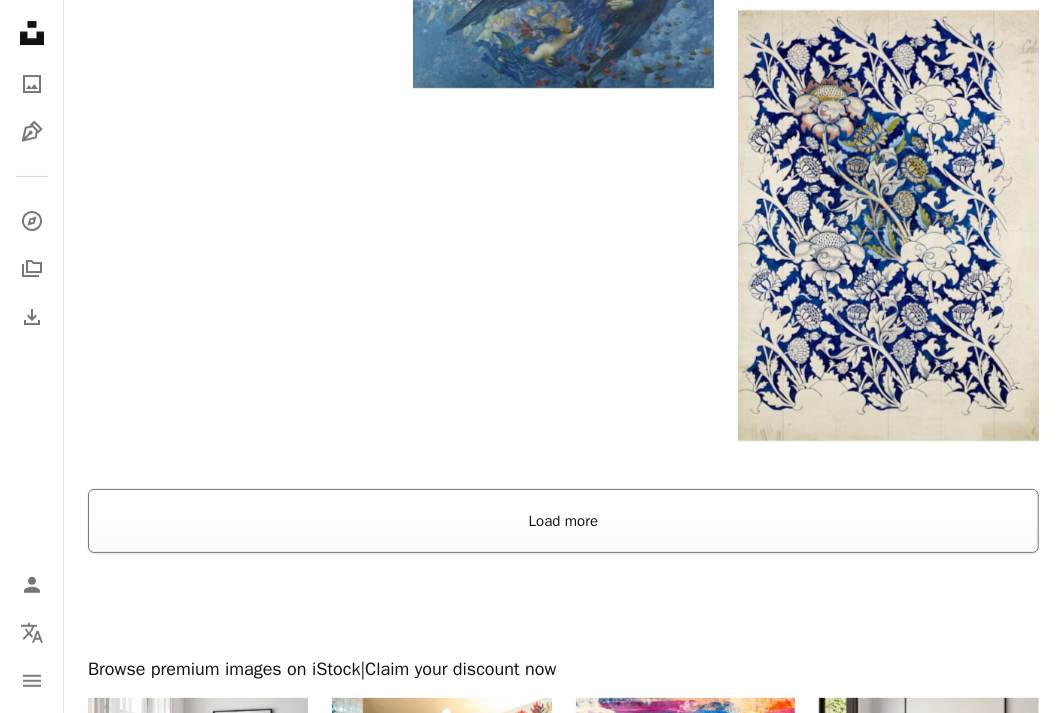 click on "Load more" at bounding box center [563, 521] 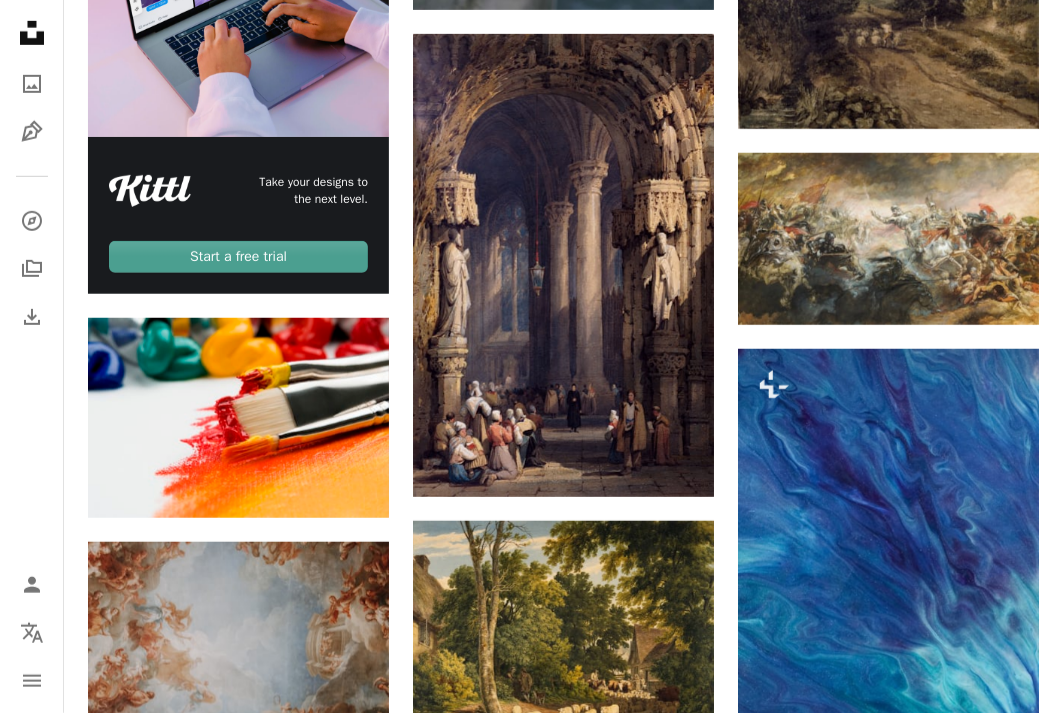 scroll, scrollTop: 3943, scrollLeft: 0, axis: vertical 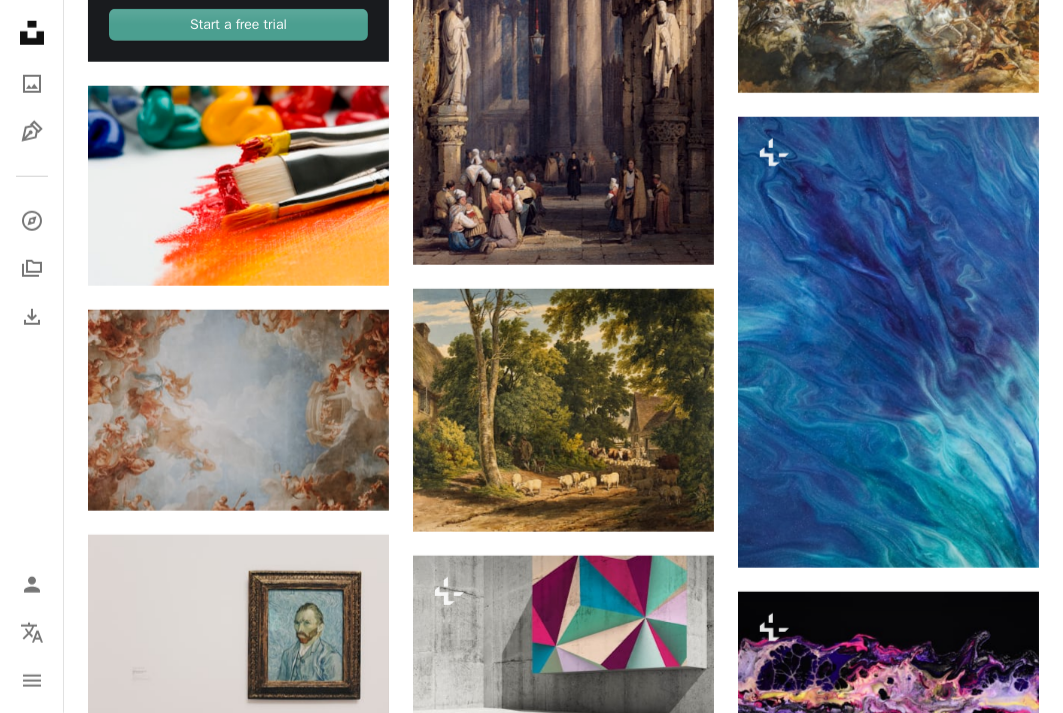 drag, startPoint x: 1062, startPoint y: 356, endPoint x: 1057, endPoint y: 382, distance: 26.476404 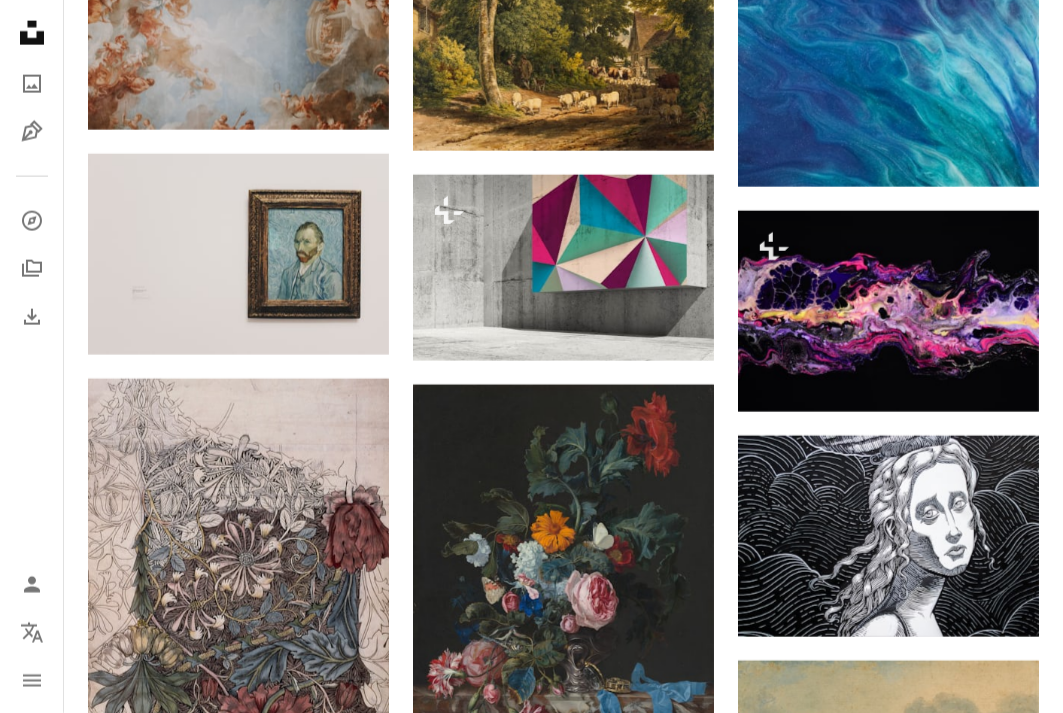 scroll, scrollTop: 4297, scrollLeft: 0, axis: vertical 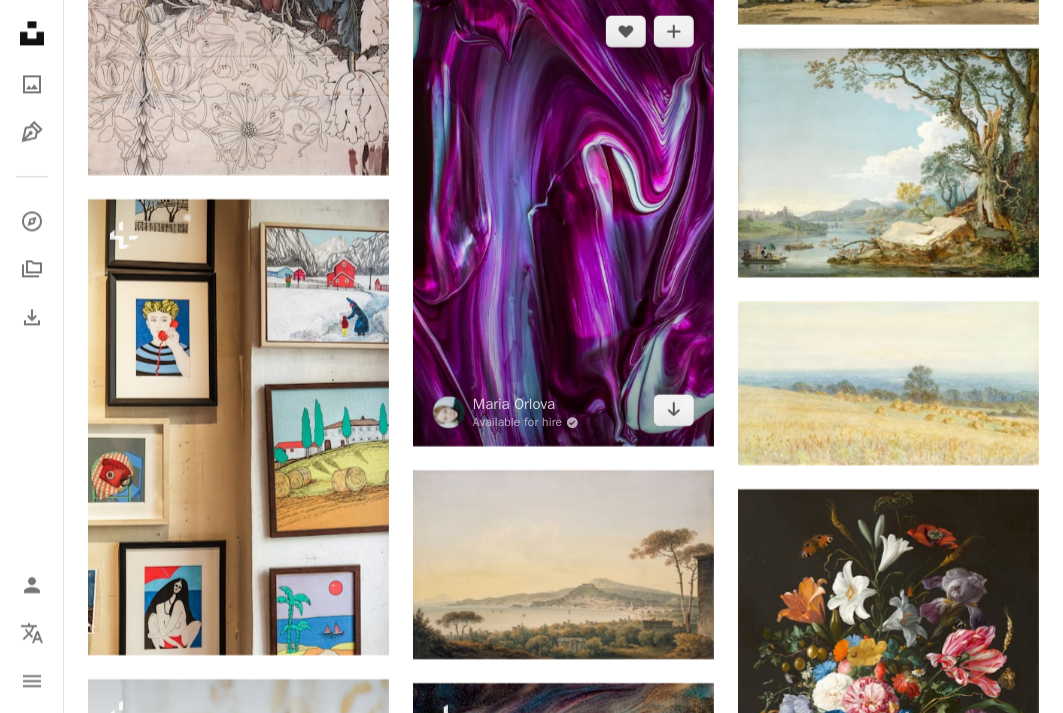 click at bounding box center (563, 221) 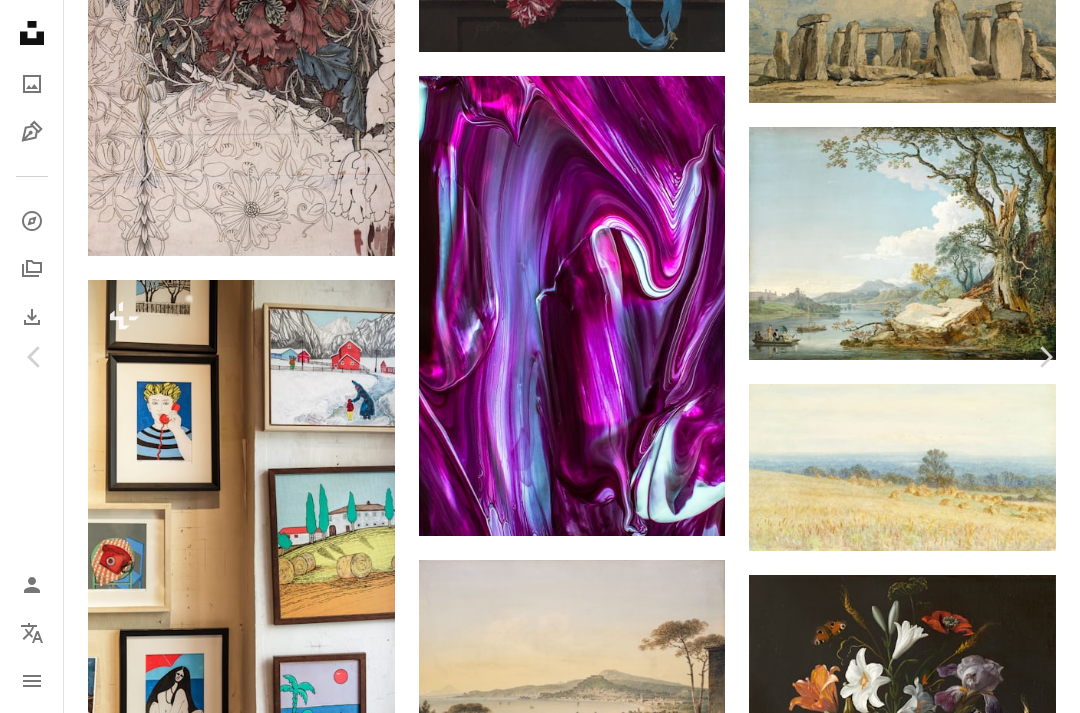 click on "[FIRST] [LAST] Available for hire A checkmark inside of a circle A heart A plus sign Download free Chevron down" at bounding box center (532, 3170) 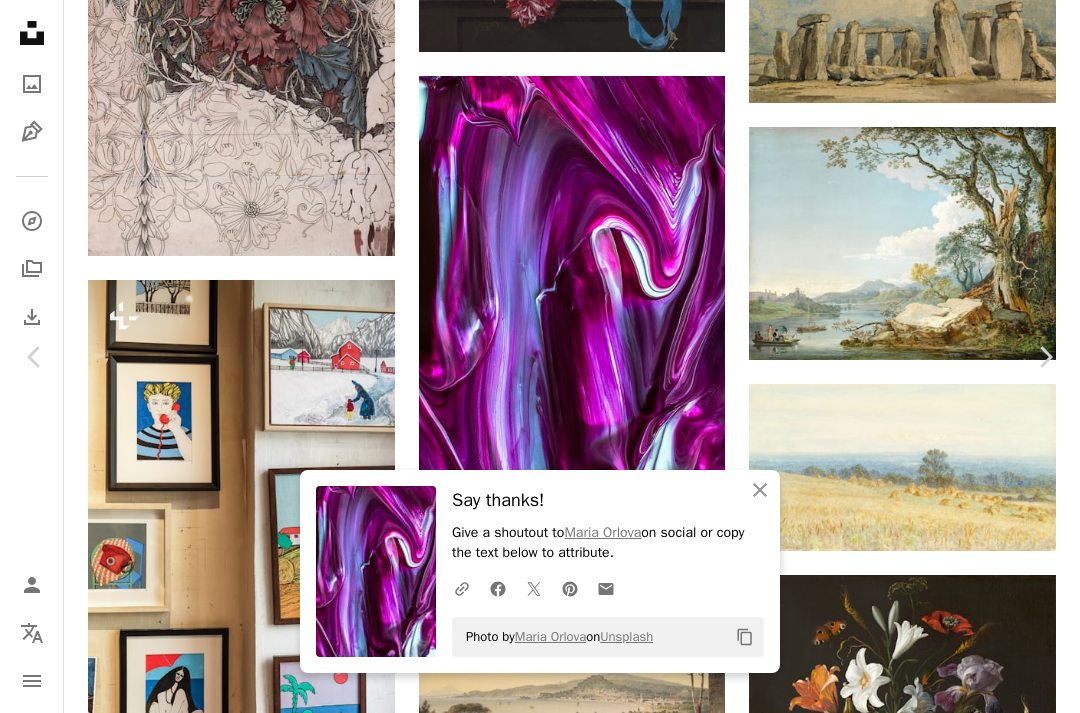 click on "An X shape" at bounding box center (20, 20) 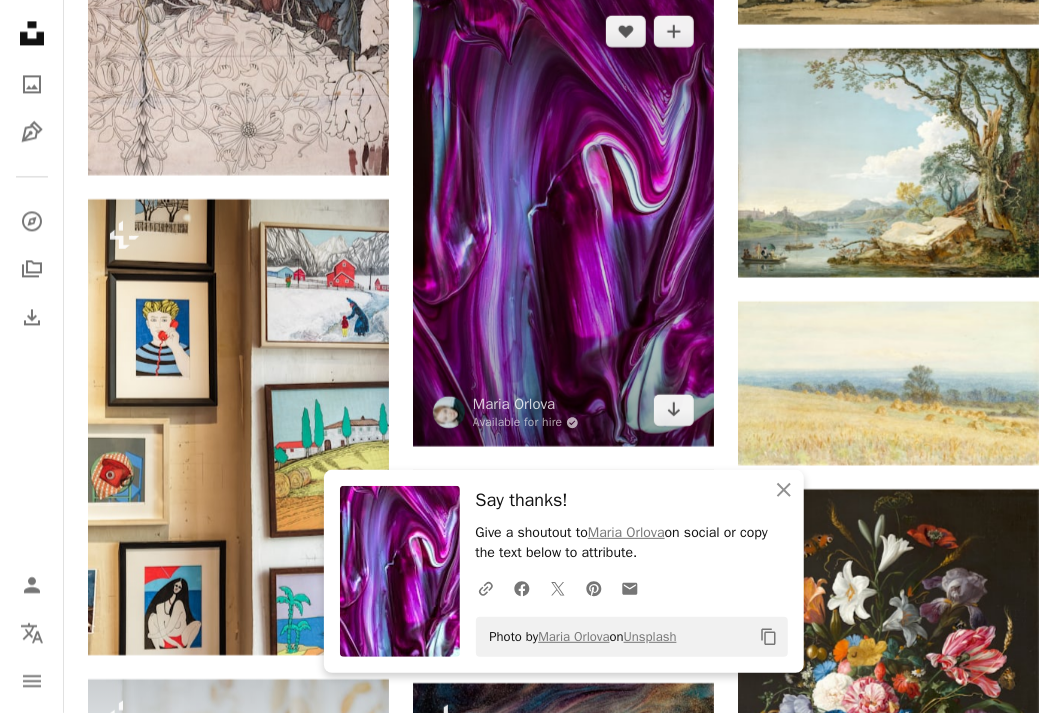 scroll, scrollTop: 0, scrollLeft: 860, axis: horizontal 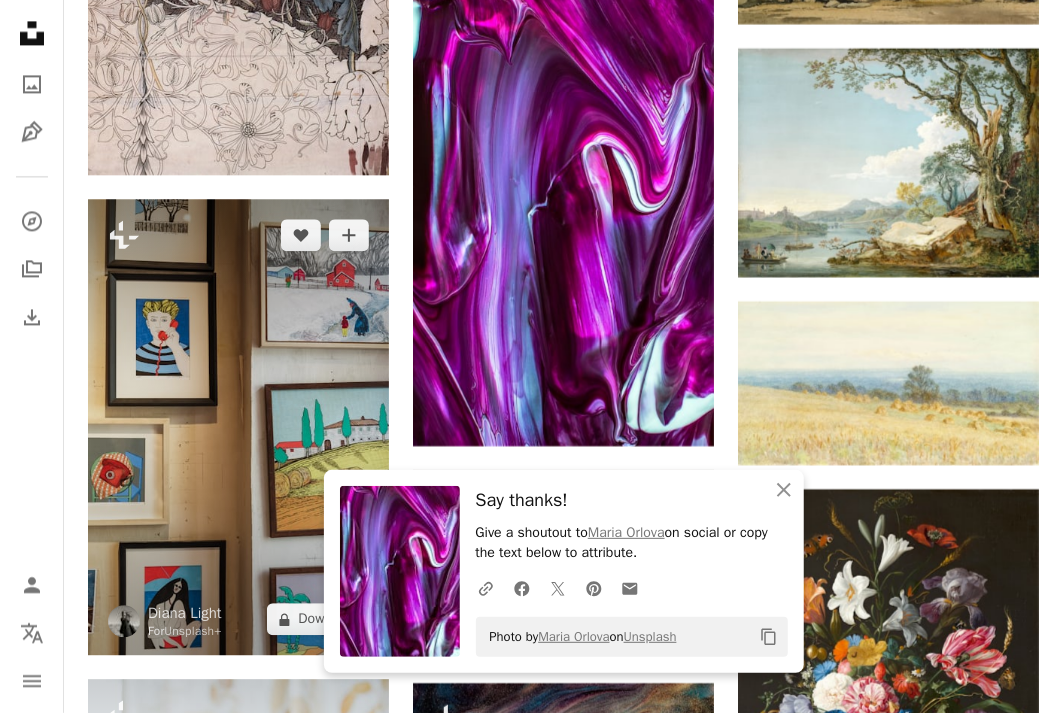 click at bounding box center (238, 427) 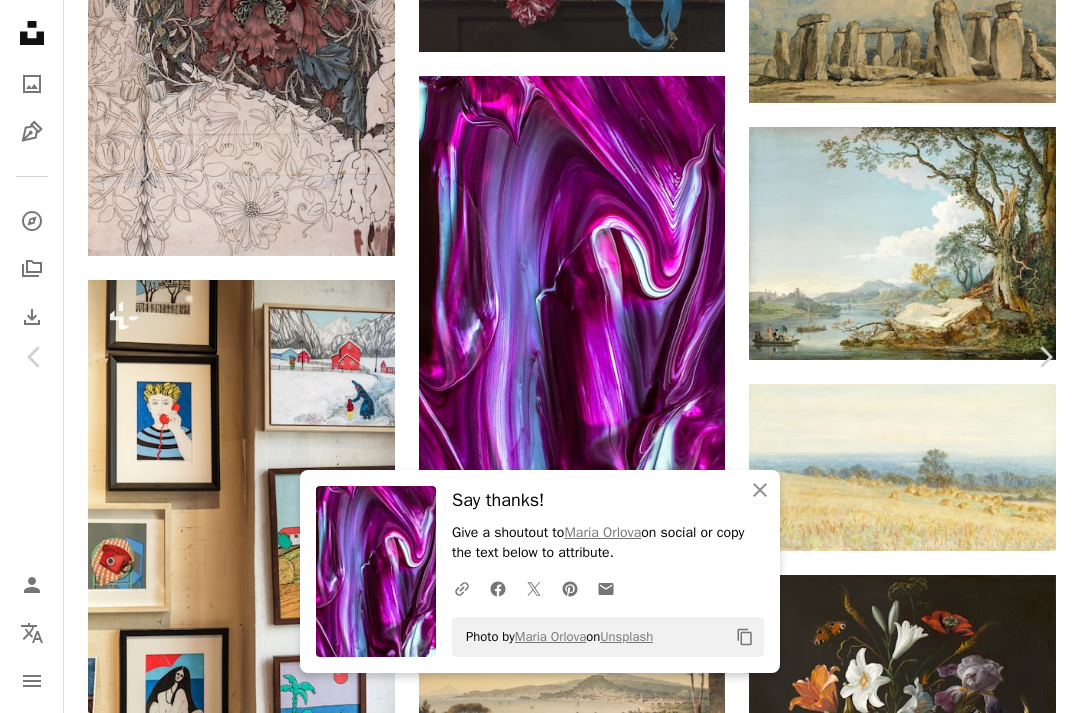 click on "An X shape" at bounding box center (20, 20) 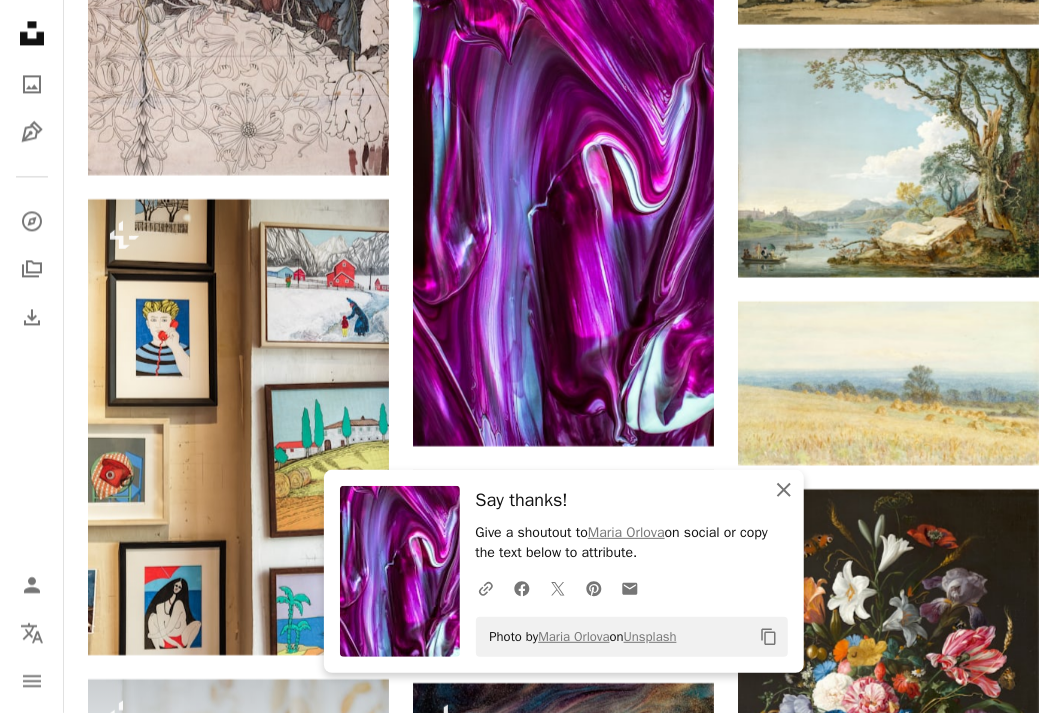 click on "An X shape" 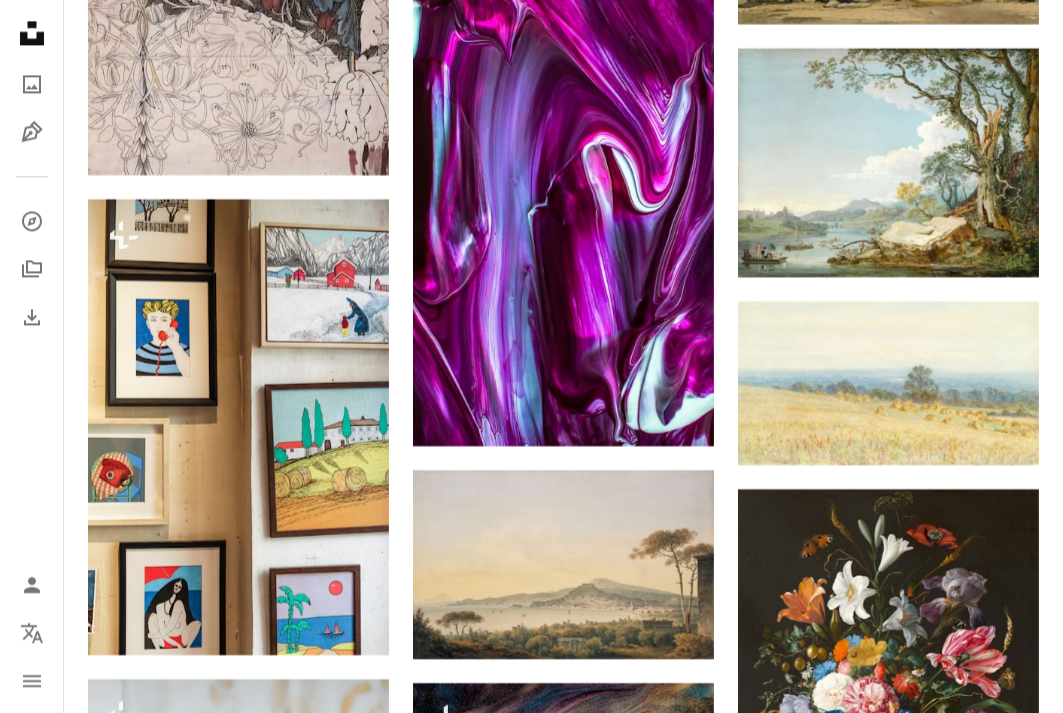 drag, startPoint x: 1058, startPoint y: 463, endPoint x: 1073, endPoint y: 514, distance: 53.160137 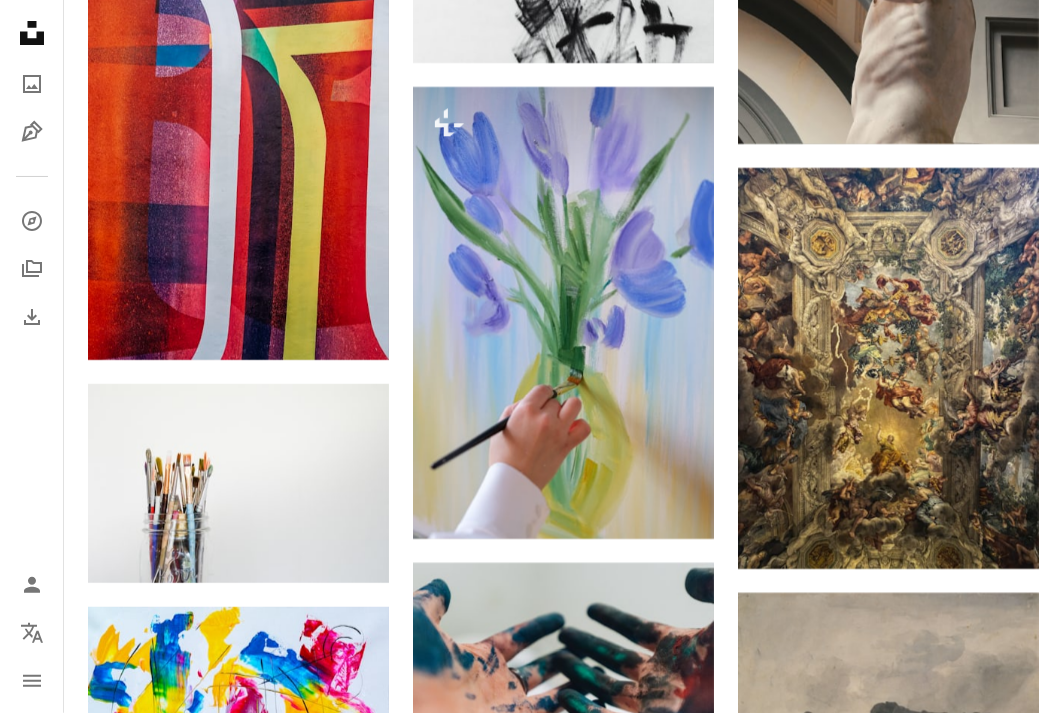 scroll, scrollTop: 6392, scrollLeft: 0, axis: vertical 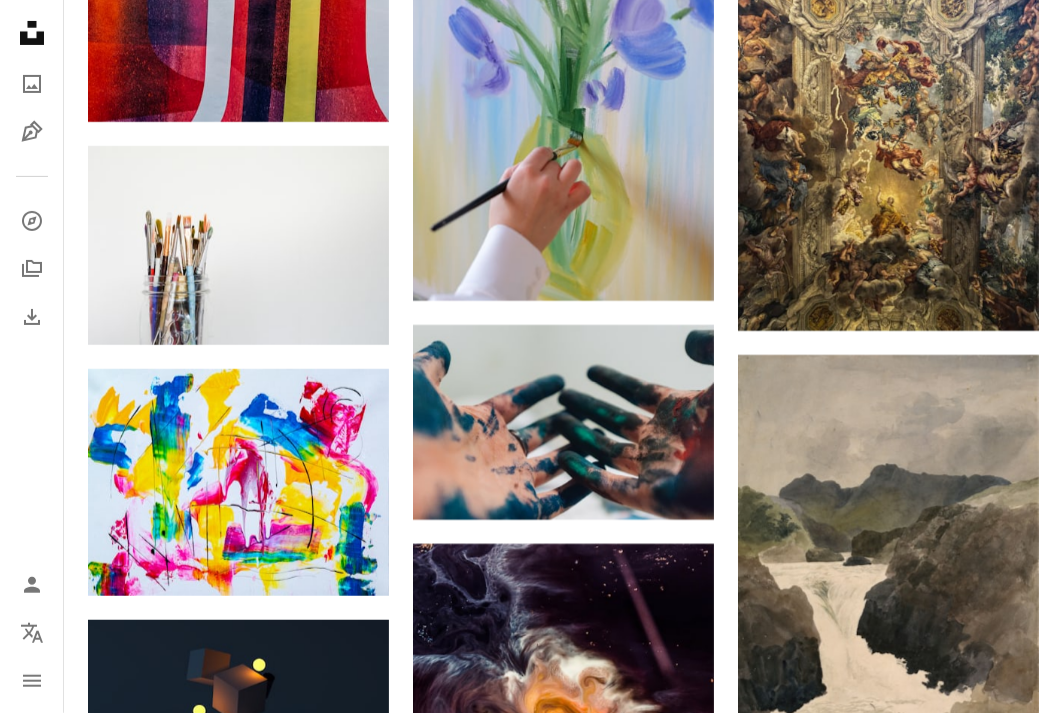 drag, startPoint x: 1060, startPoint y: 583, endPoint x: 1047, endPoint y: 626, distance: 44.922153 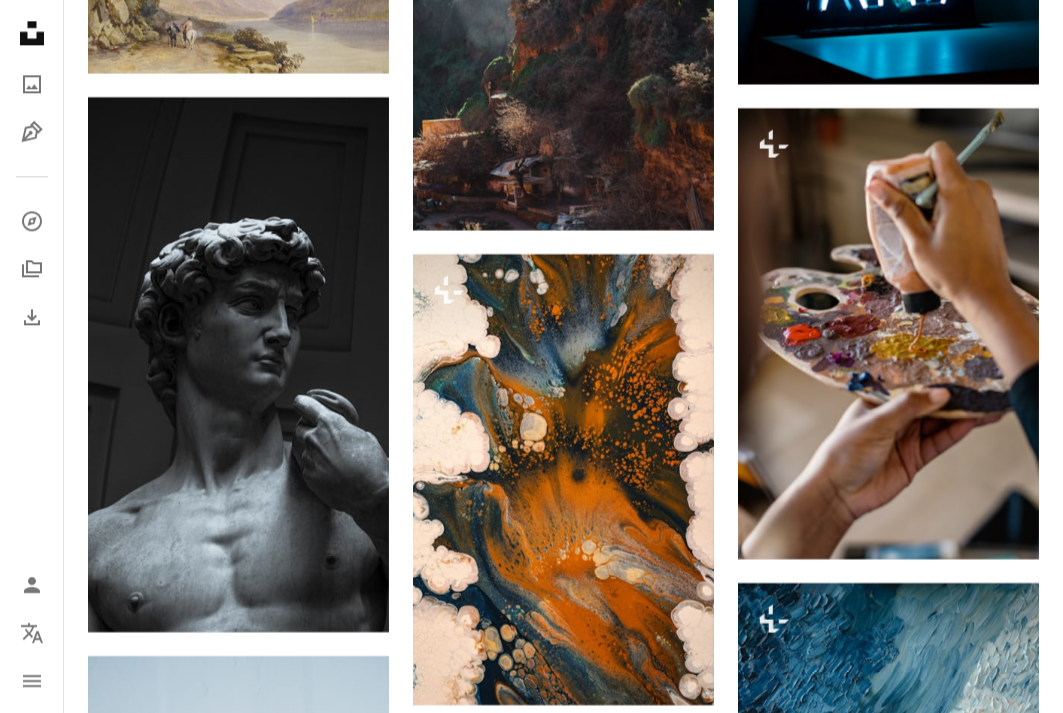 scroll, scrollTop: 8537, scrollLeft: 0, axis: vertical 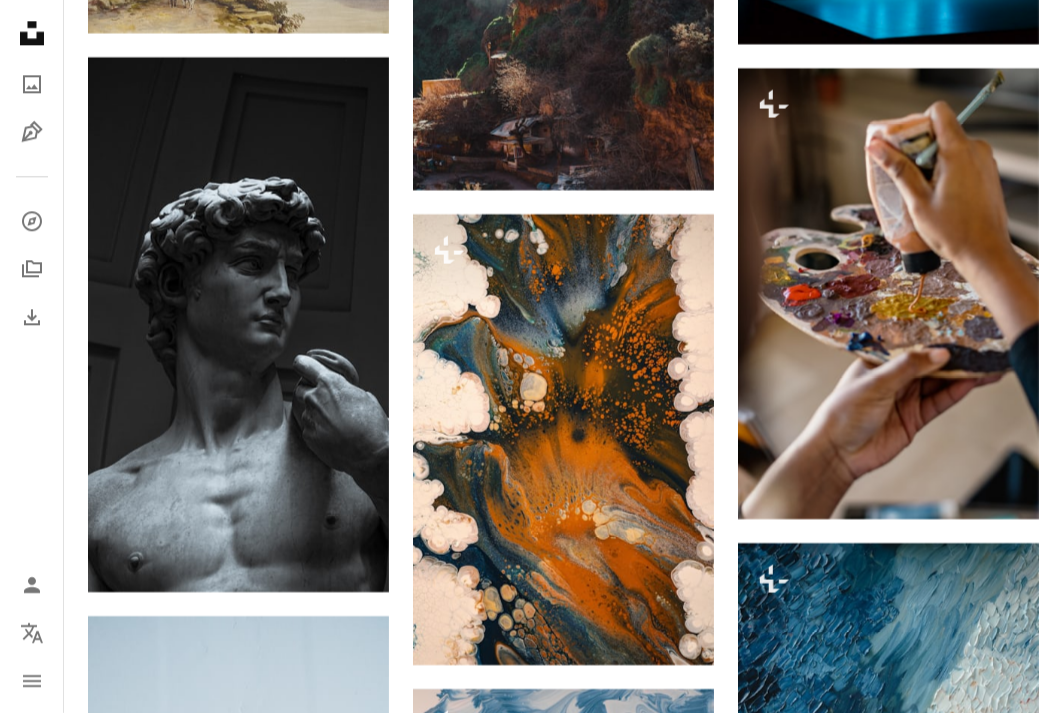 click on "Plus sign for Unsplash+ A heart A plus sign [FIRST] [LAST] For Unsplash+ A lock Download A heart A plus sign [CITY] [STATE], [COUNTRY] Arrow pointing down A heart A plus sign [FIRST] [LAST] Arrow pointing down A heart A plus sign [CITY] [STATE] A heart A heart" at bounding box center (563, -2848) 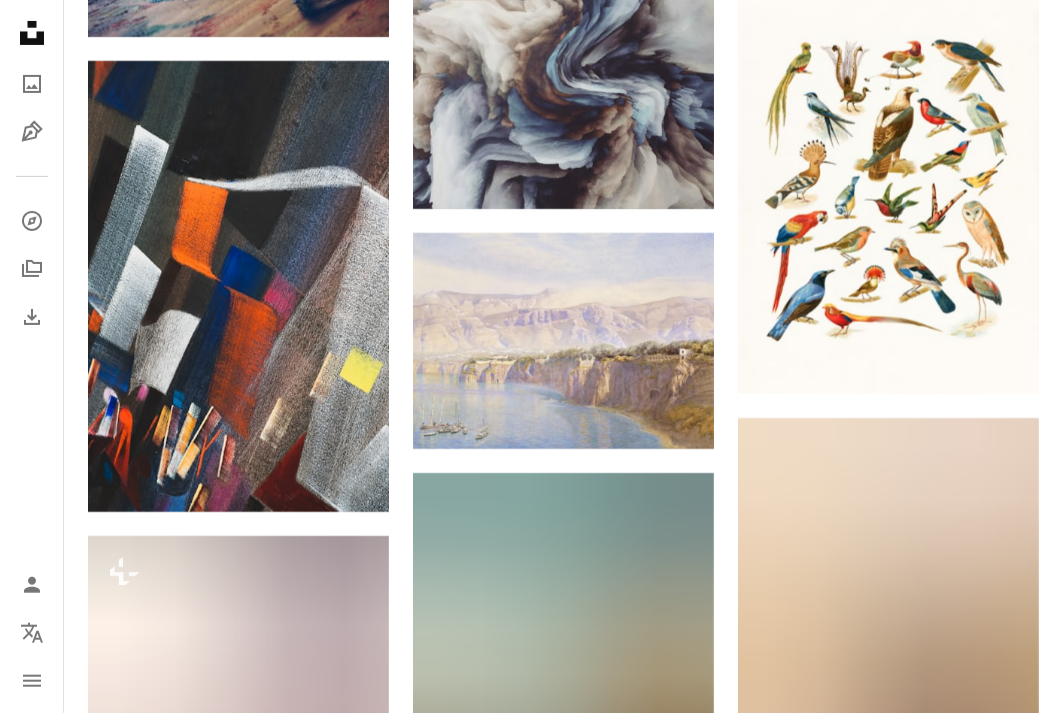 scroll, scrollTop: 11238, scrollLeft: 0, axis: vertical 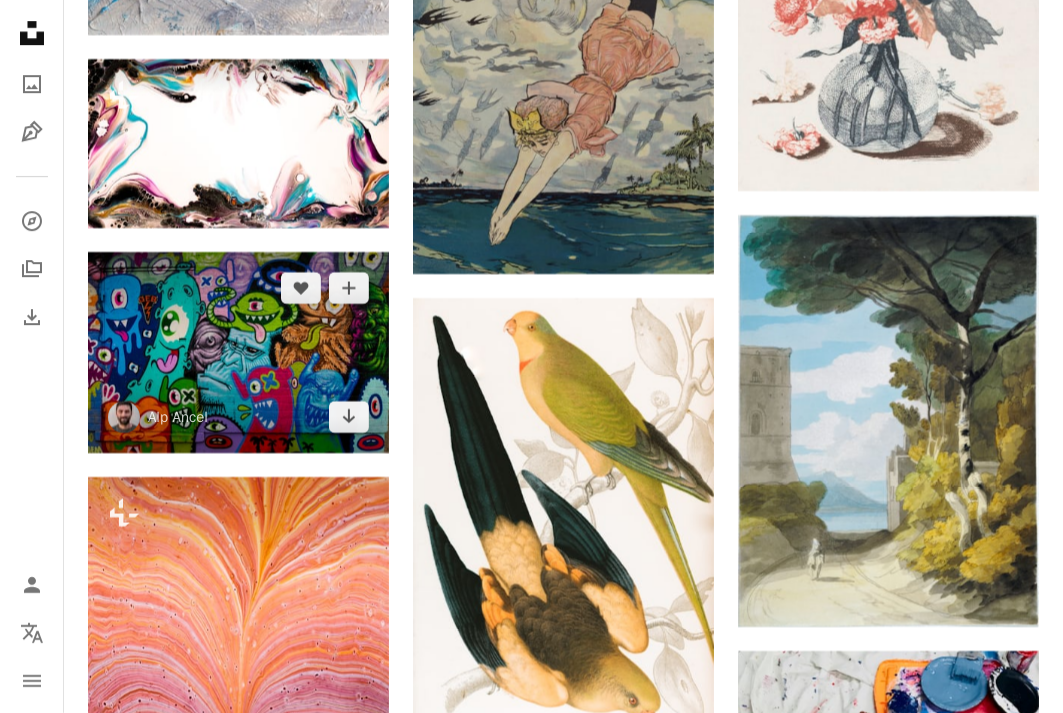 click at bounding box center [238, 352] 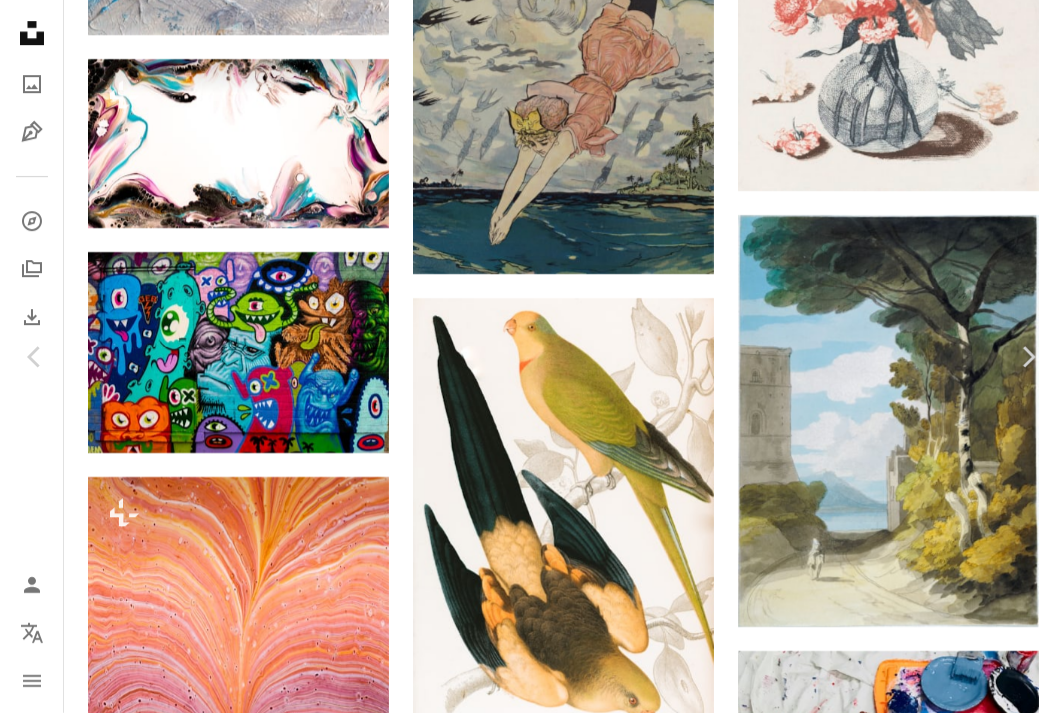 click on "A heart A plus sign [FIRST] [LAST] Available for hire A checkmark inside of a circle Arrow pointing down" at bounding box center (524, 3766) 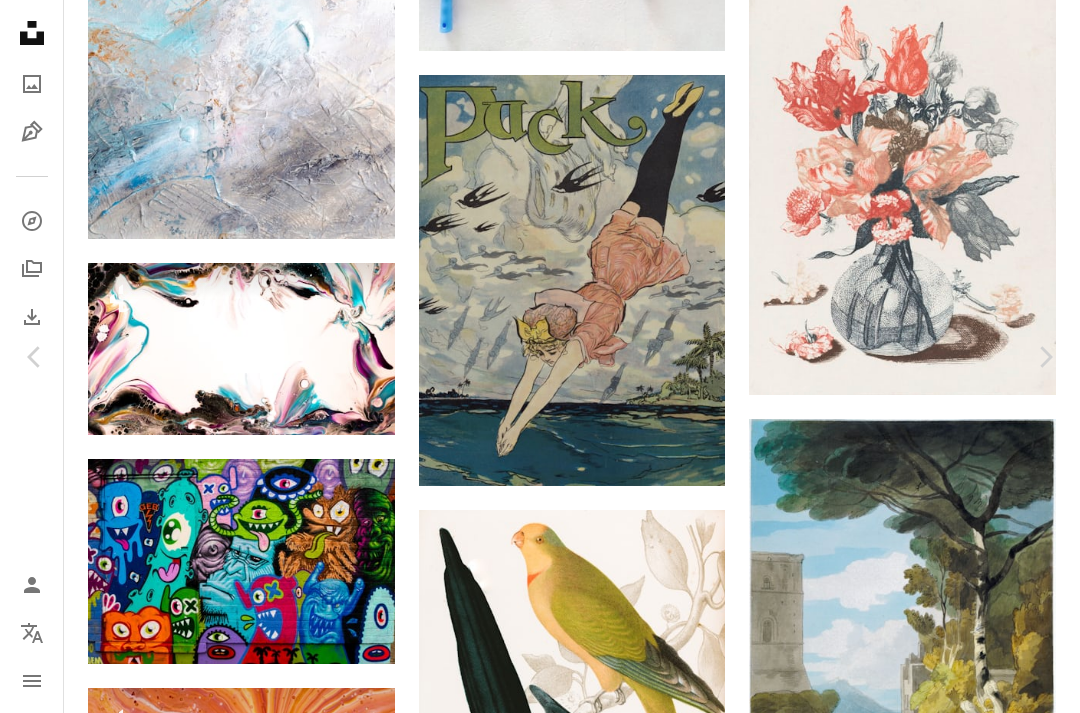 click on "Download free" at bounding box center (881, 4032) 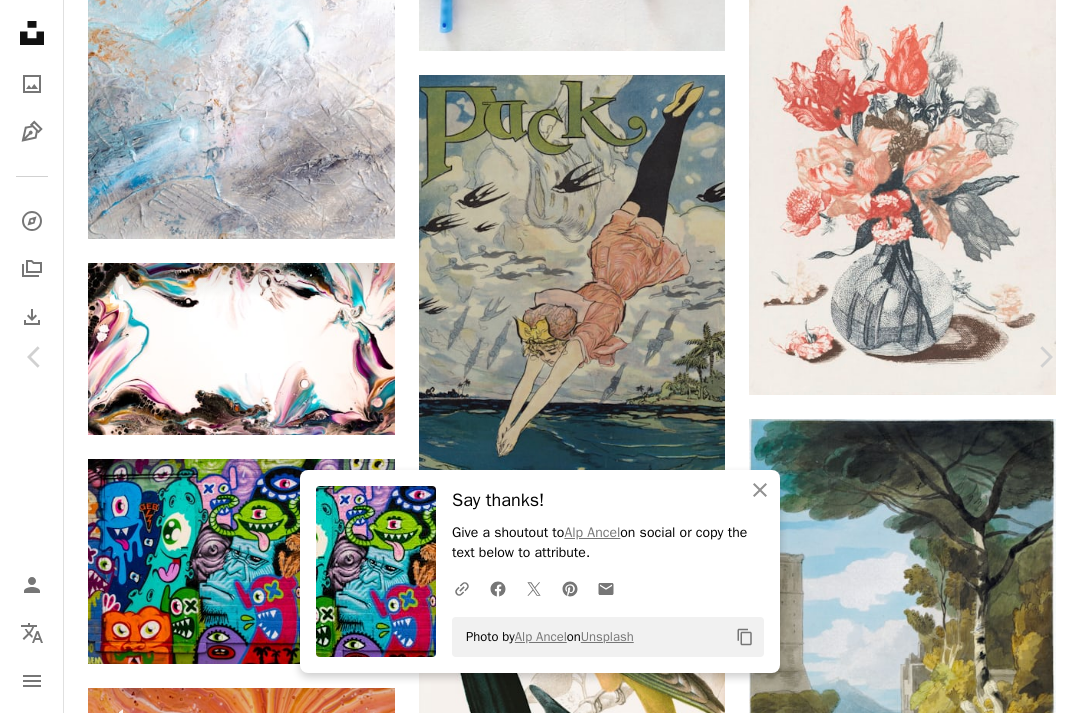 click on "An X shape" at bounding box center [20, 20] 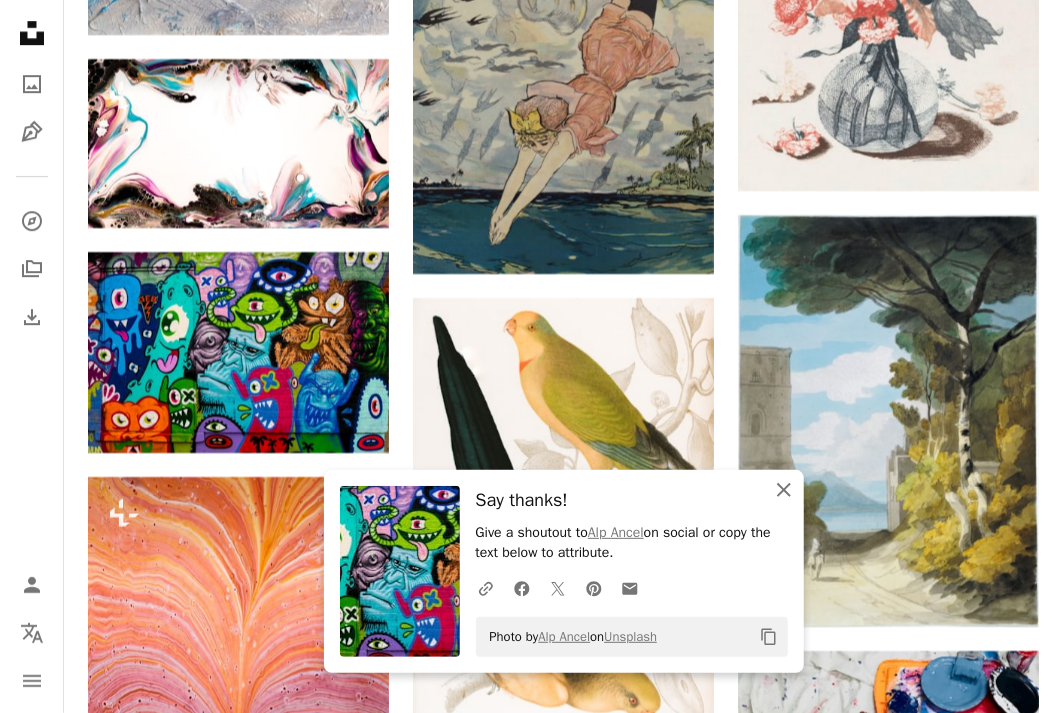 click on "An X shape" 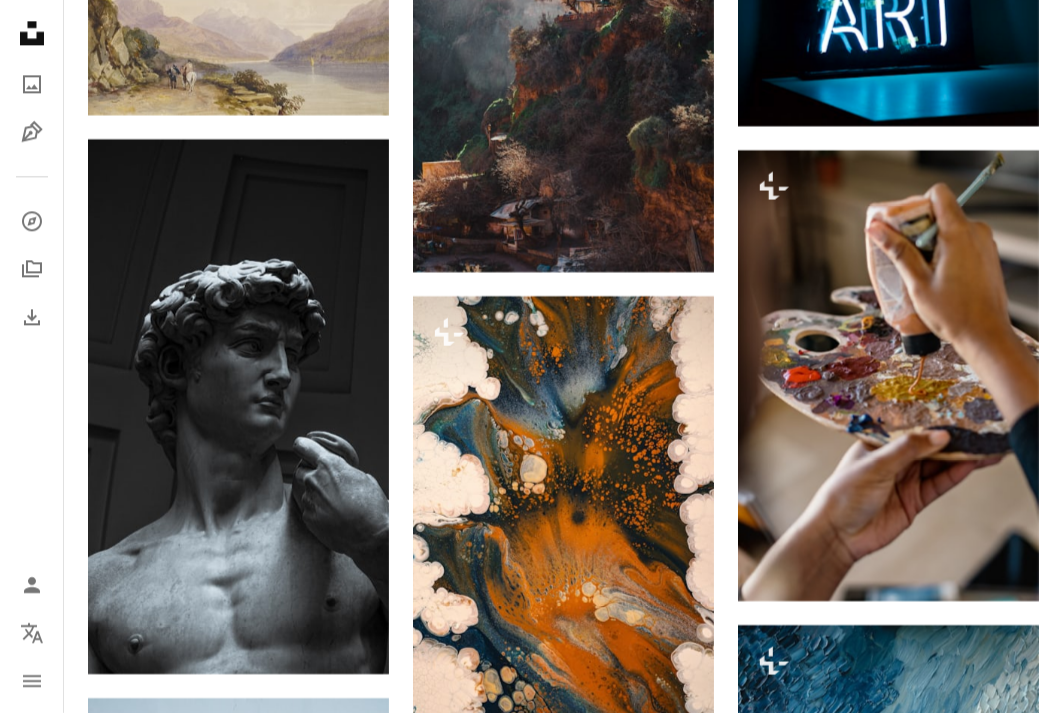 scroll, scrollTop: 0, scrollLeft: 0, axis: both 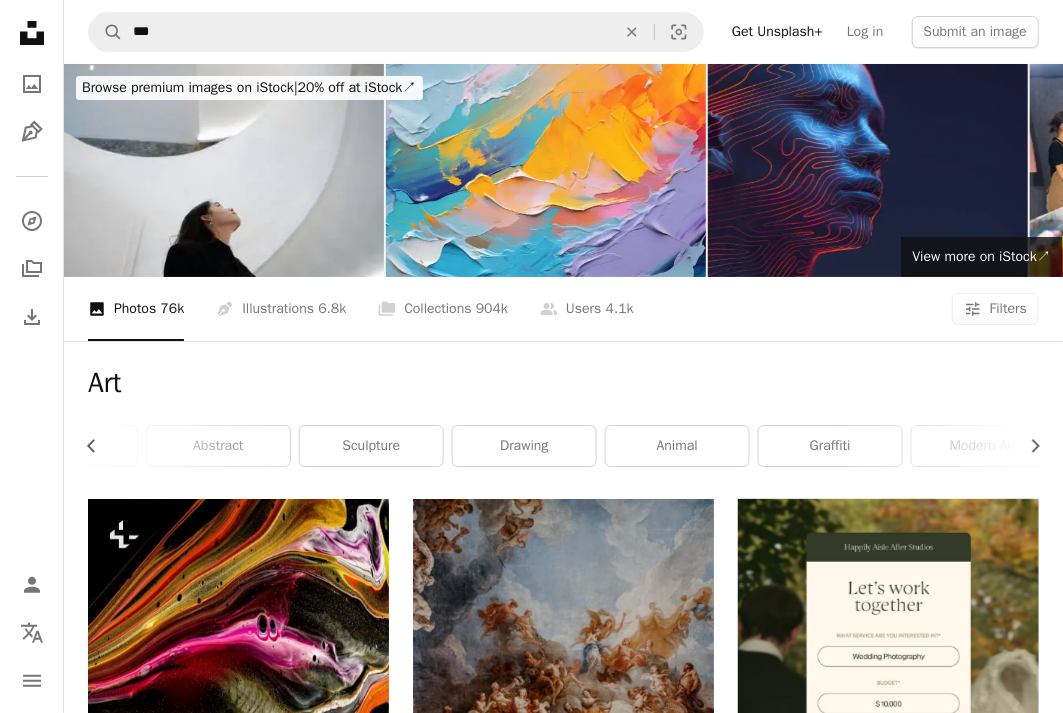 click on "Art" at bounding box center (563, 383) 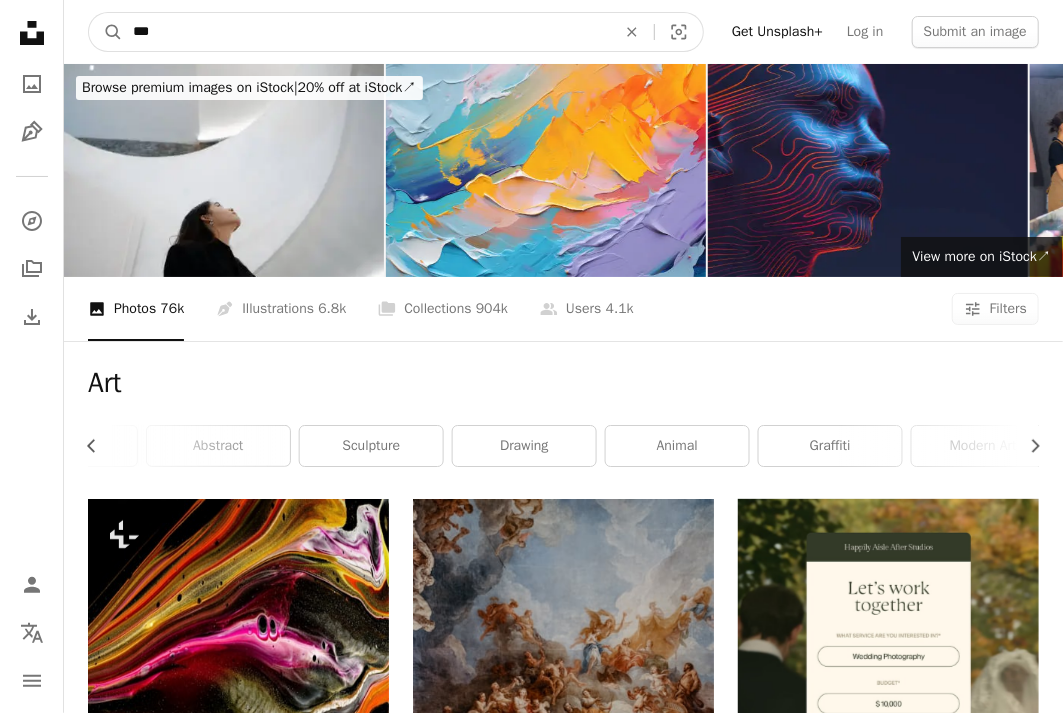 click on "***" at bounding box center [366, 32] 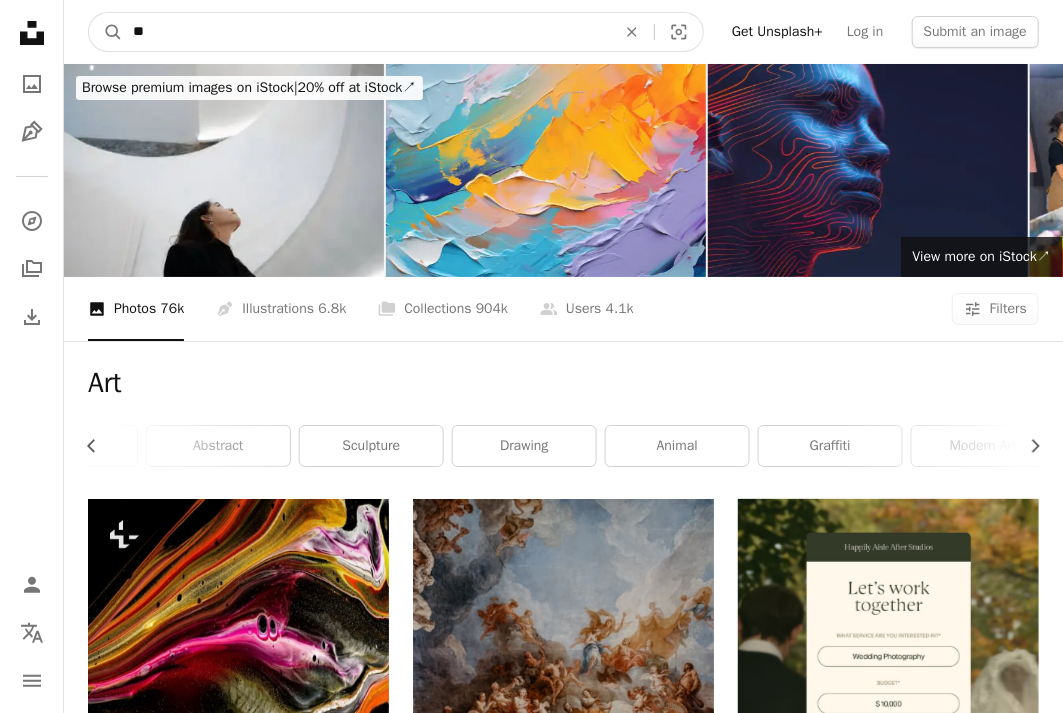 type on "*" 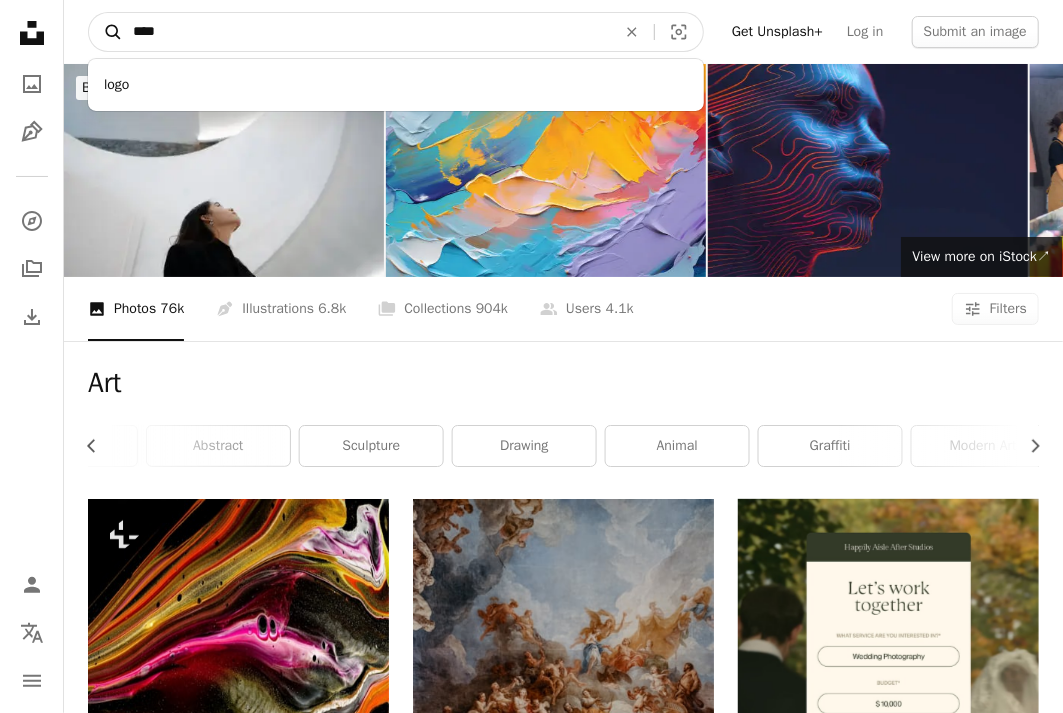 type on "****" 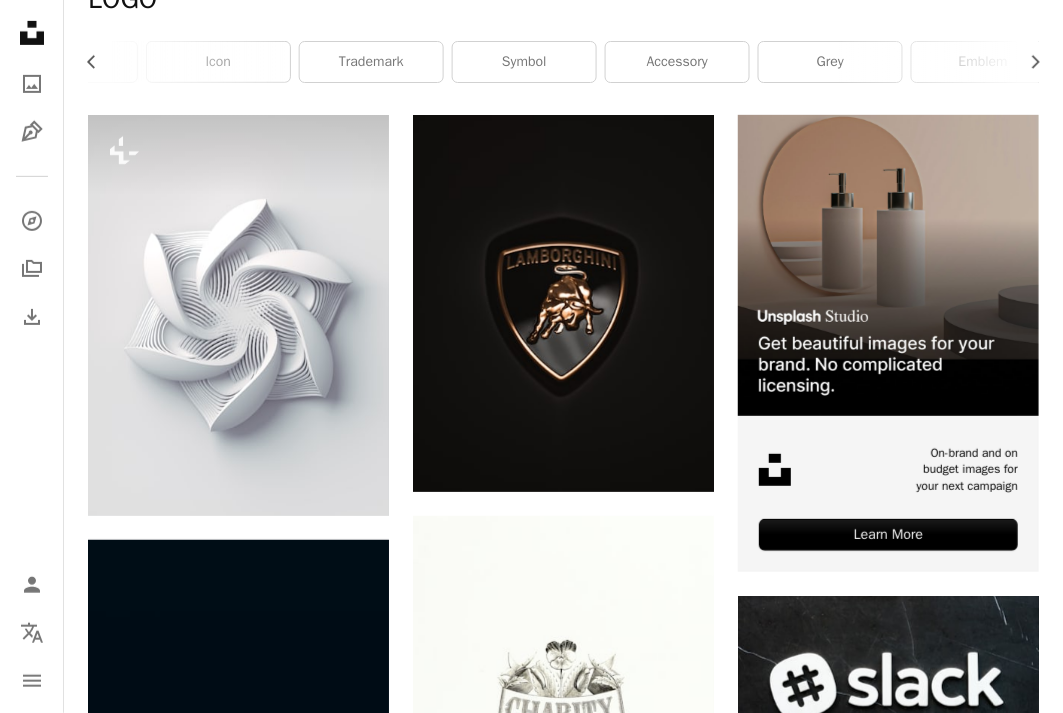scroll, scrollTop: 391, scrollLeft: 0, axis: vertical 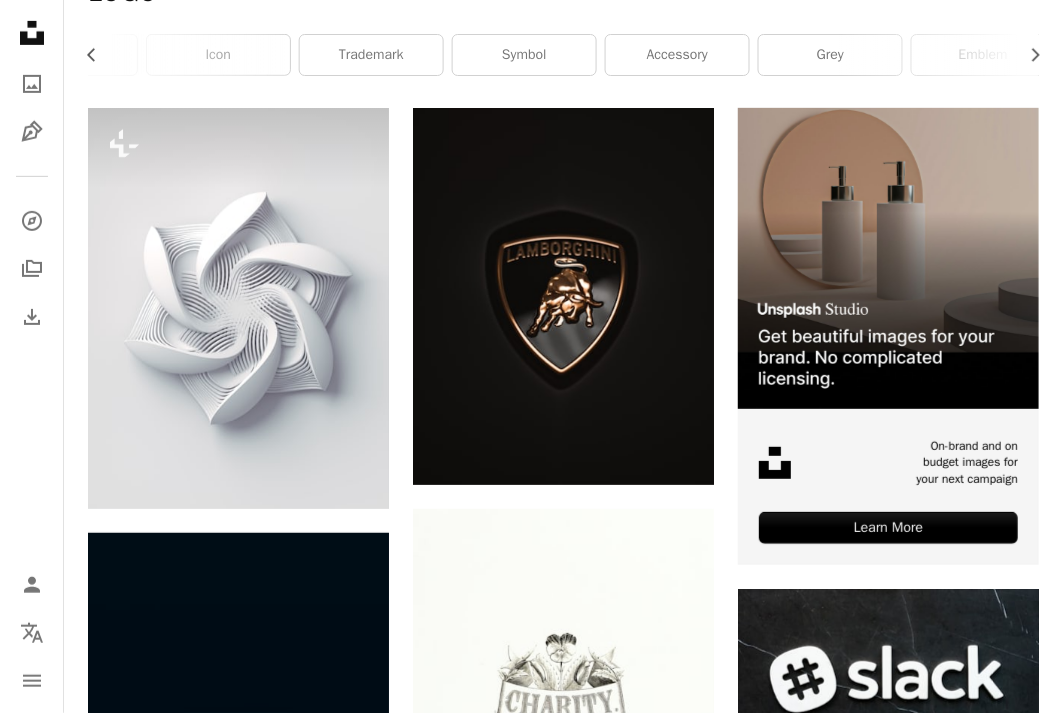 click on "Plus sign for Unsplash+ A heart A plus sign Getty Images For Unsplash+ A lock Download A heart A plus sign [FIRST] [LAST] Available for hire A checkmark inside of a circle Arrow pointing down A heart A plus sign [FIRST] [LAST] Arrow pointing down Plus sign for Unsplash+ A heart A plus sign Getty Images For Unsplash+ A lock Download A heart A plus sign [FIRST] [LAST] Arrow pointing down A heart A plus sign [FIRST] [LAST] Available for hire A checkmark inside of a circle Arrow pointing down A heart A plus sign [FIRST] [LAST] Available for hire A checkmark inside of a circle Arrow pointing down A heart A plus sign [FIRST] [LAST] Arrow pointing down Plus sign for Unsplash+ A heart A plus sign [FIRST] [LAST] For Unsplash+ A lock Download A heart A plus sign [FIRST] [LAST] Available for hire A checkmark inside of a circle Arrow pointing down A heart A plus sign [FIRST] [LAST] Available for hire A checkmark inside of a circle Arrow pointing down A heart A plus sign [FIRST] [LAST] Arrow pointing down A heart A heart" at bounding box center [563, 1575] 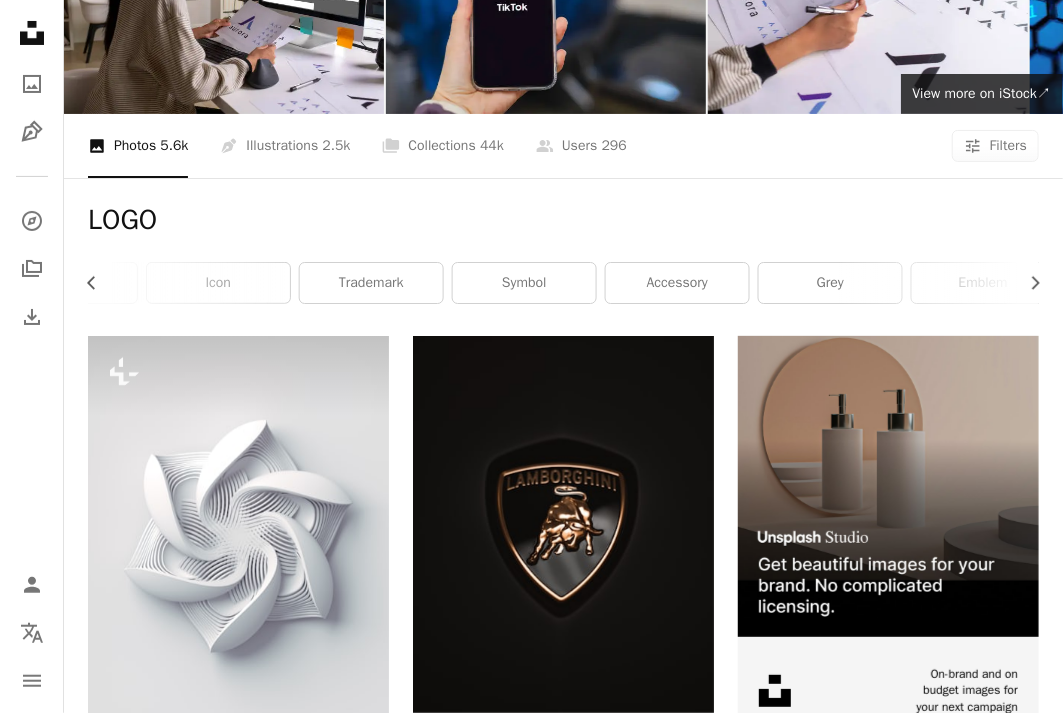 scroll, scrollTop: 184, scrollLeft: 0, axis: vertical 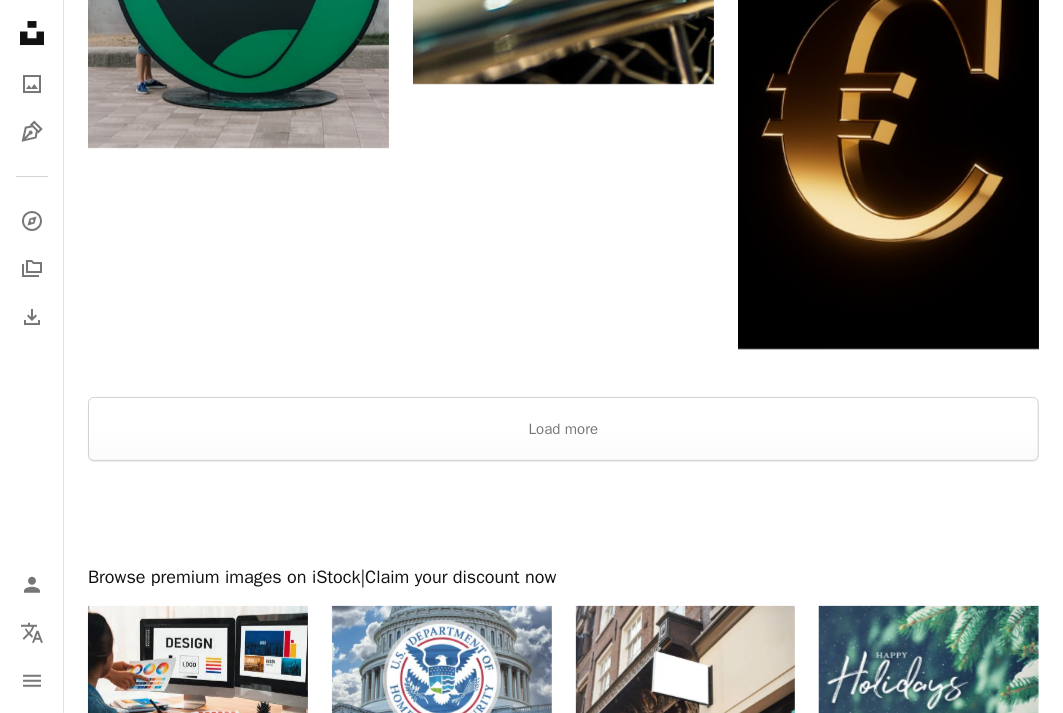 click on "Plus sign for Unsplash+ A heart A plus sign Getty Images For Unsplash+ A lock Download A heart A plus sign [FIRST] [LAST] Available for hire A checkmark inside of a circle Arrow pointing down A heart A plus sign [FIRST] [LAST] Arrow pointing down Plus sign for Unsplash+ A heart A plus sign Getty Images For Unsplash+ A lock Download A heart A plus sign [FIRST] [LAST] Arrow pointing down A heart A plus sign [FIRST] [LAST] Available for hire A checkmark inside of a circle Arrow pointing down A heart A plus sign [FIRST] [LAST] Available for hire A checkmark inside of a circle Arrow pointing down A heart A plus sign [FIRST] [LAST] Arrow pointing down Plus sign for Unsplash+ A heart A plus sign [FIRST] [LAST] For Unsplash+ A lock Download A heart A plus sign [FIRST] [LAST] Available for hire A checkmark inside of a circle Arrow pointing down A heart A plus sign [FIRST] [LAST] Available for hire A checkmark inside of a circle Arrow pointing down A heart A plus sign [FIRST] [LAST] Arrow pointing down A heart A heart" at bounding box center [563, -716] 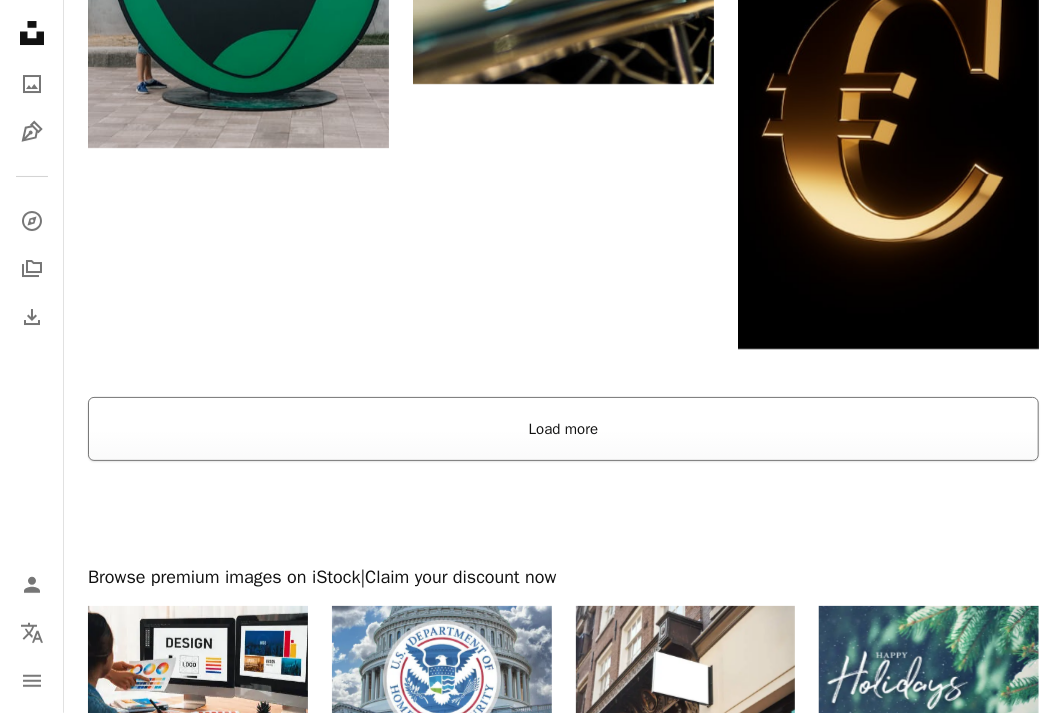 click on "Load more" at bounding box center [563, 429] 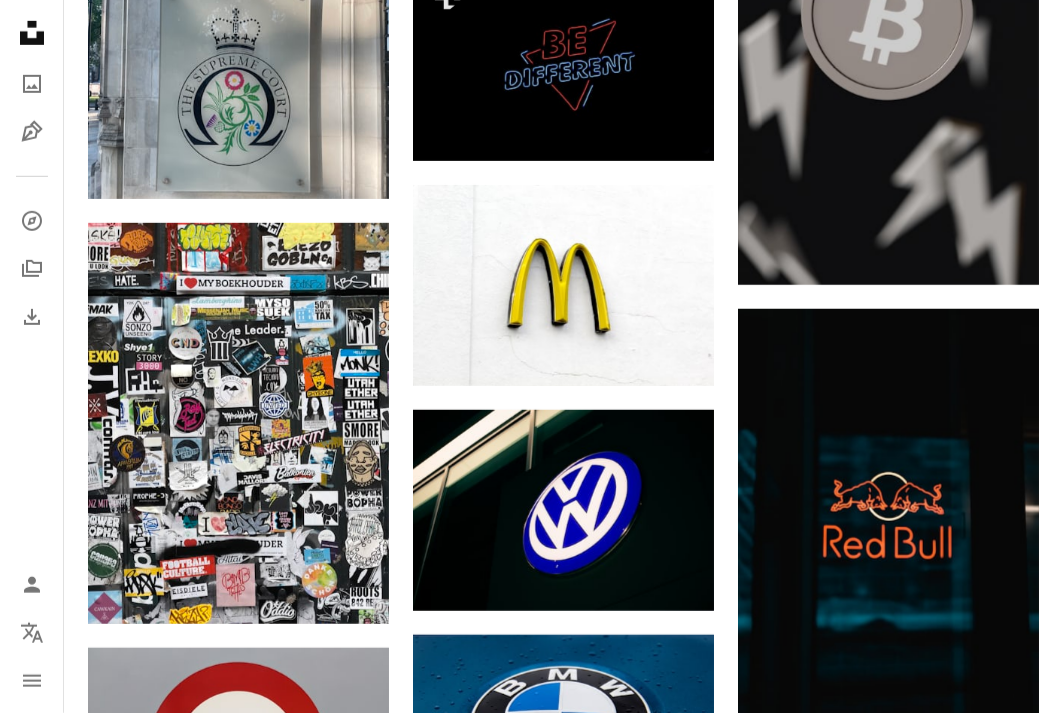 scroll, scrollTop: 3916, scrollLeft: 0, axis: vertical 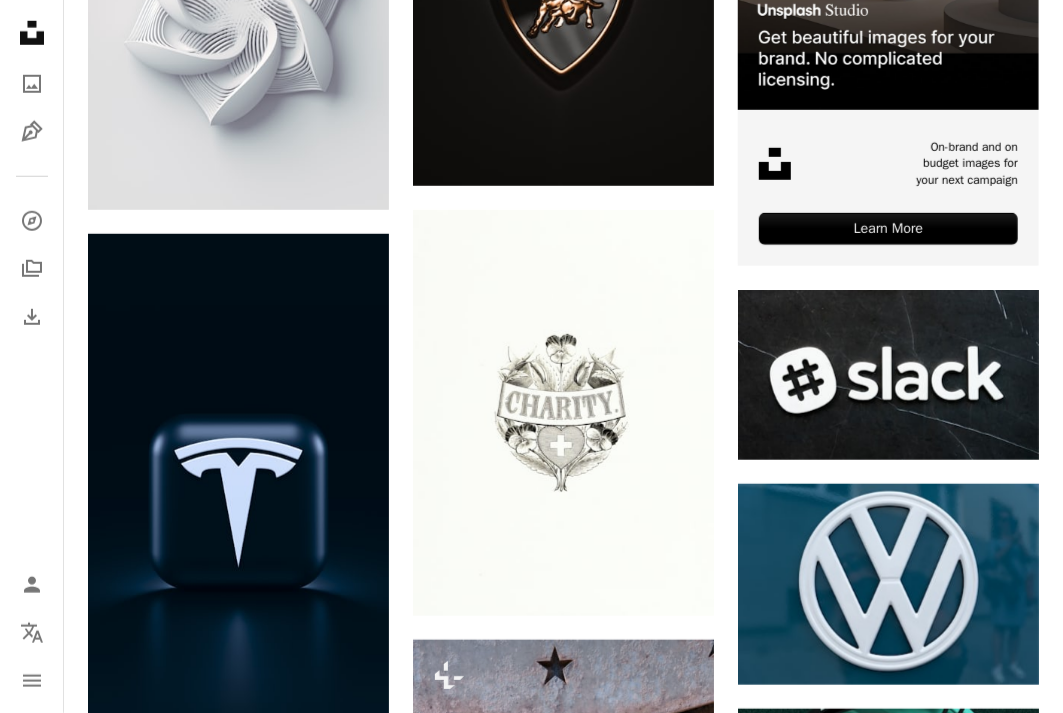 drag, startPoint x: 1053, startPoint y: 56, endPoint x: 1055, endPoint y: 37, distance: 19.104973 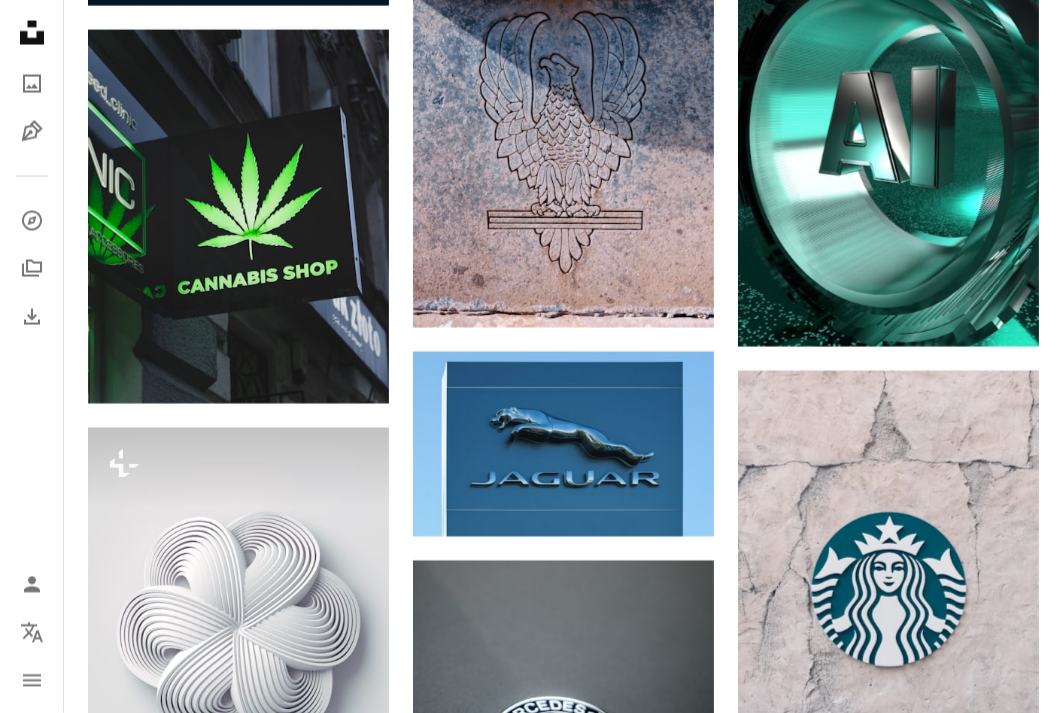 scroll, scrollTop: 1510, scrollLeft: 0, axis: vertical 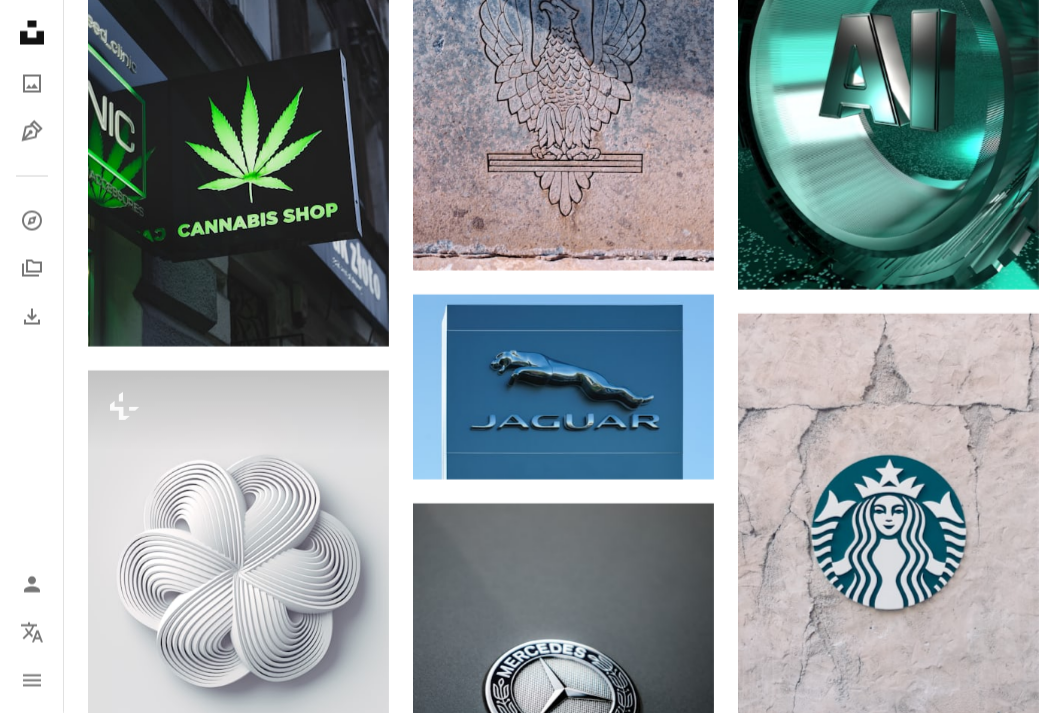 click on "Plus sign for Unsplash+ A heart A plus sign [FIRST] [LAST] Available for hire A checkmark inside of a circle Arrow pointing down A heart A plus sign [FIRST] [LAST] Available for hire A checkmark inside of a circle Arrow pointing down A heart A plus sign [FIRST] [LAST] Available for hire A checkmark inside of a circle Arrow pointing down A heart A plus sign [FIRST] [LAST] 🇨🇦 Arrow pointing down A heart A plus sign [FIRST] [LAST] Available for hire A checkmark inside of a circle Arrow pointing down A heart A plus sign [FIRST] Arrow pointing down A heart A plus sign [FIRST] [LAST] Arrow pointing down –– ––– ––– –– ––– – ––– ––– –––– – – –– ––– – – ––– –– –– –––– –– On-brand and on budget images for your next campaign Learn More A heart A plus sign A heart" at bounding box center [563, 7174] 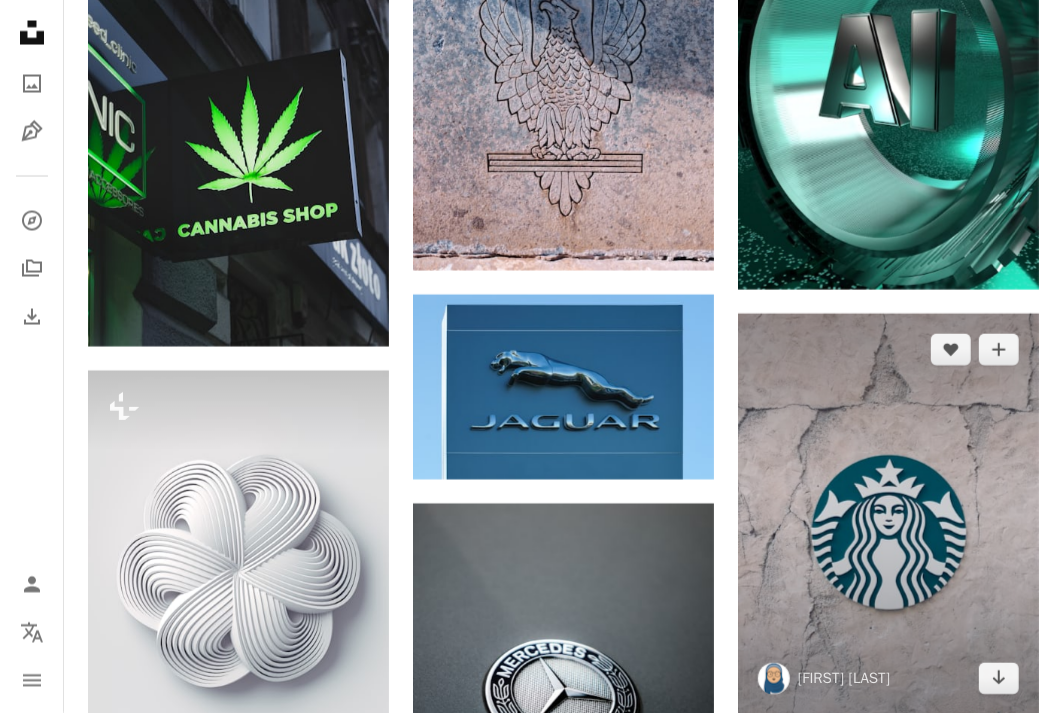 click at bounding box center (888, 514) 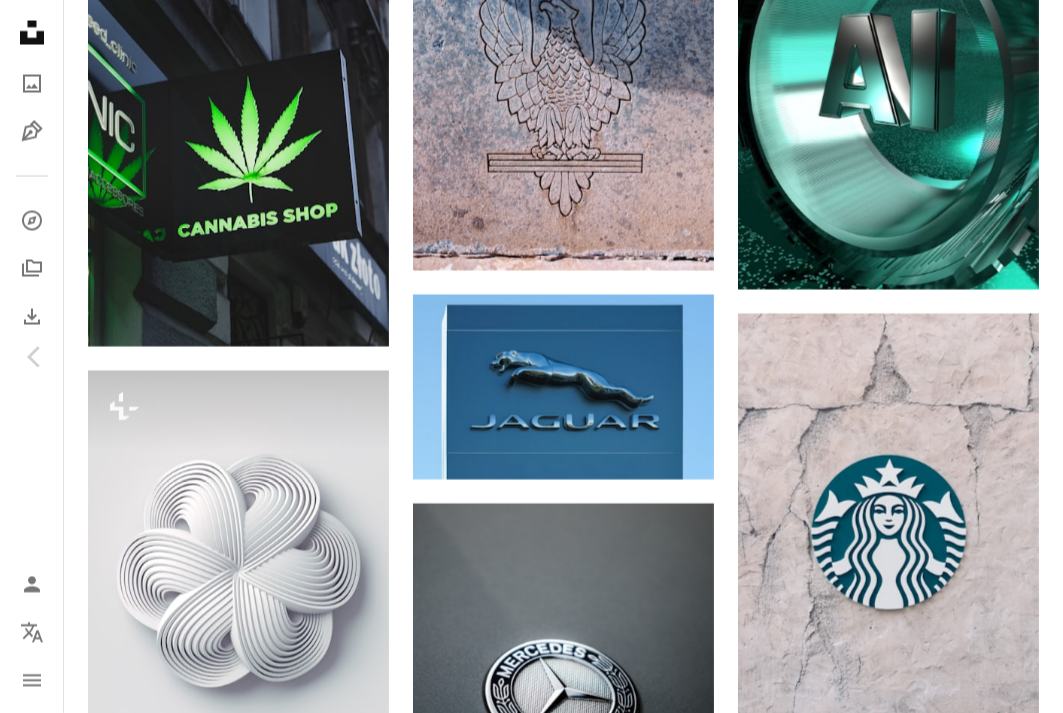click at bounding box center (524, 15737) 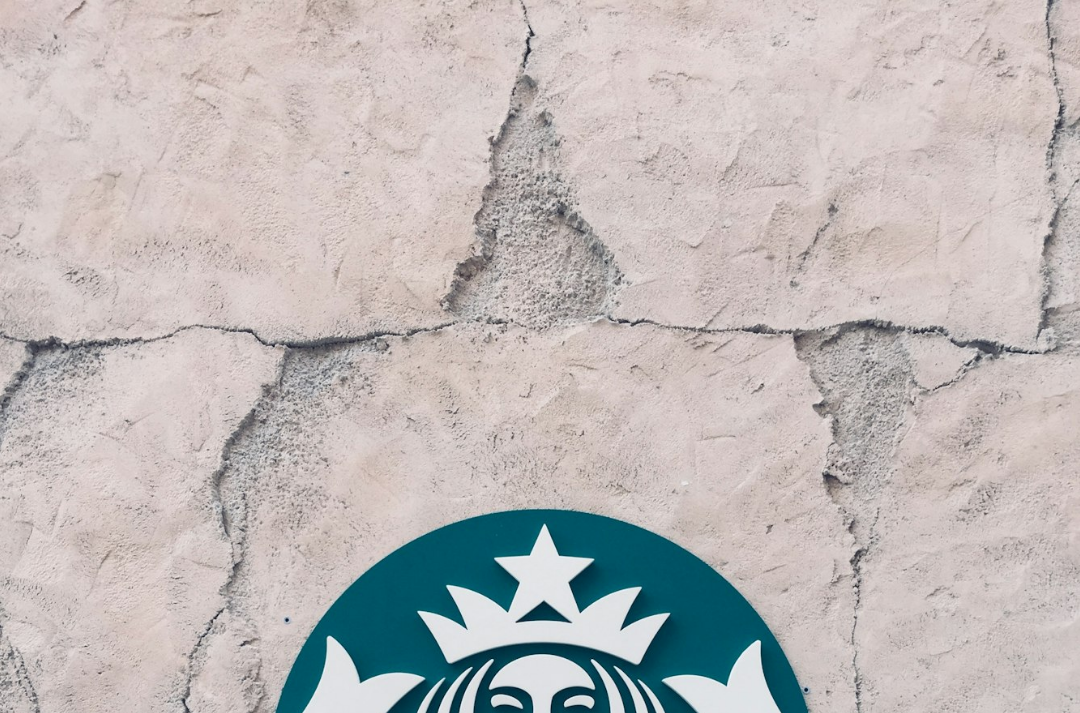 click at bounding box center (540, 720) 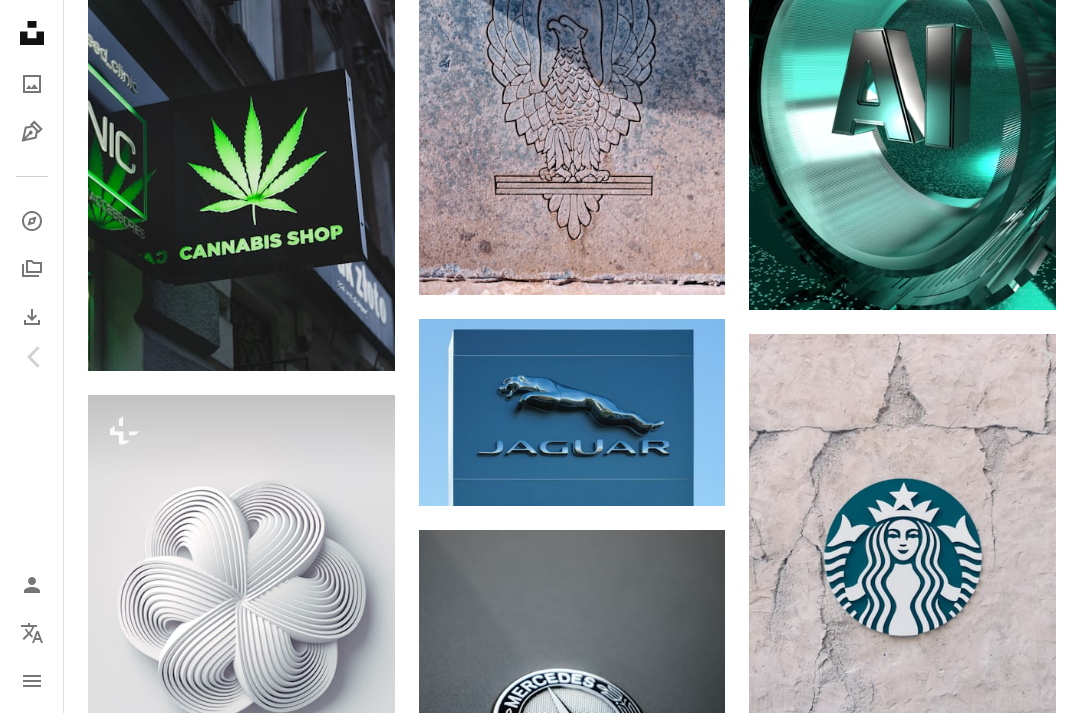 click on "An X shape" at bounding box center [20, 20] 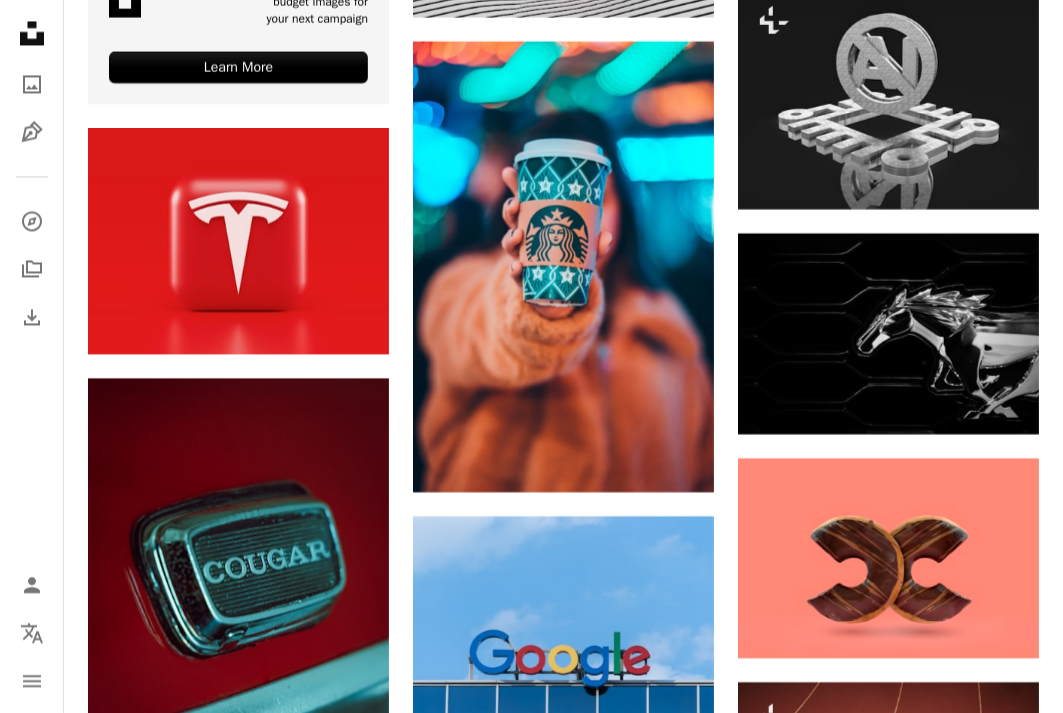 scroll, scrollTop: 4736, scrollLeft: 0, axis: vertical 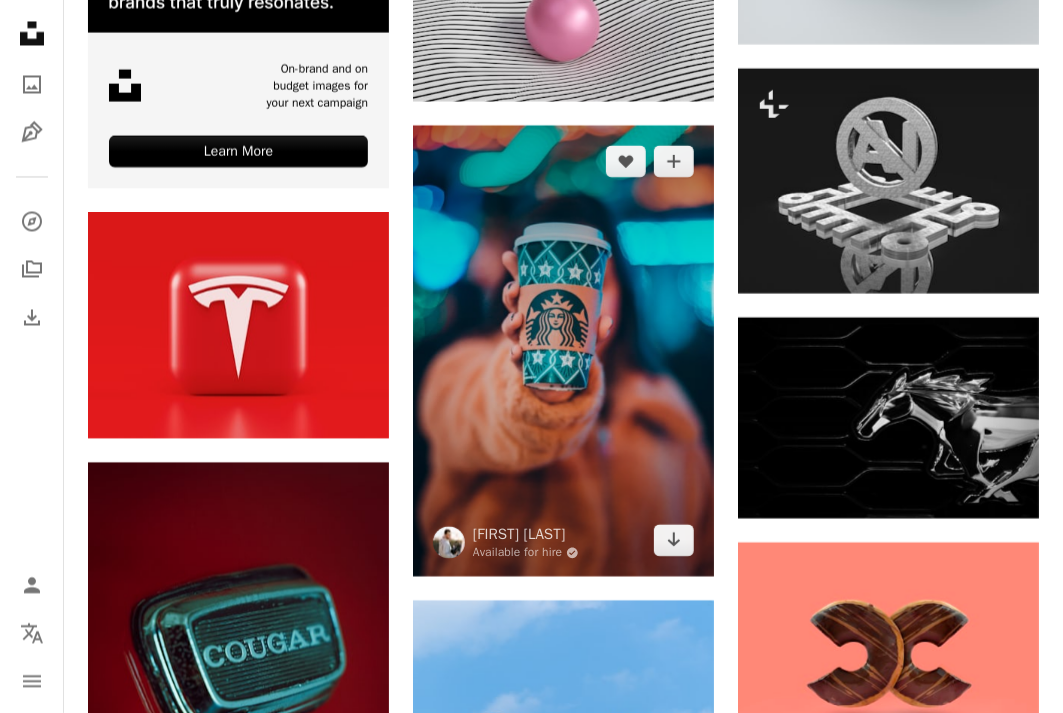 click at bounding box center [563, 351] 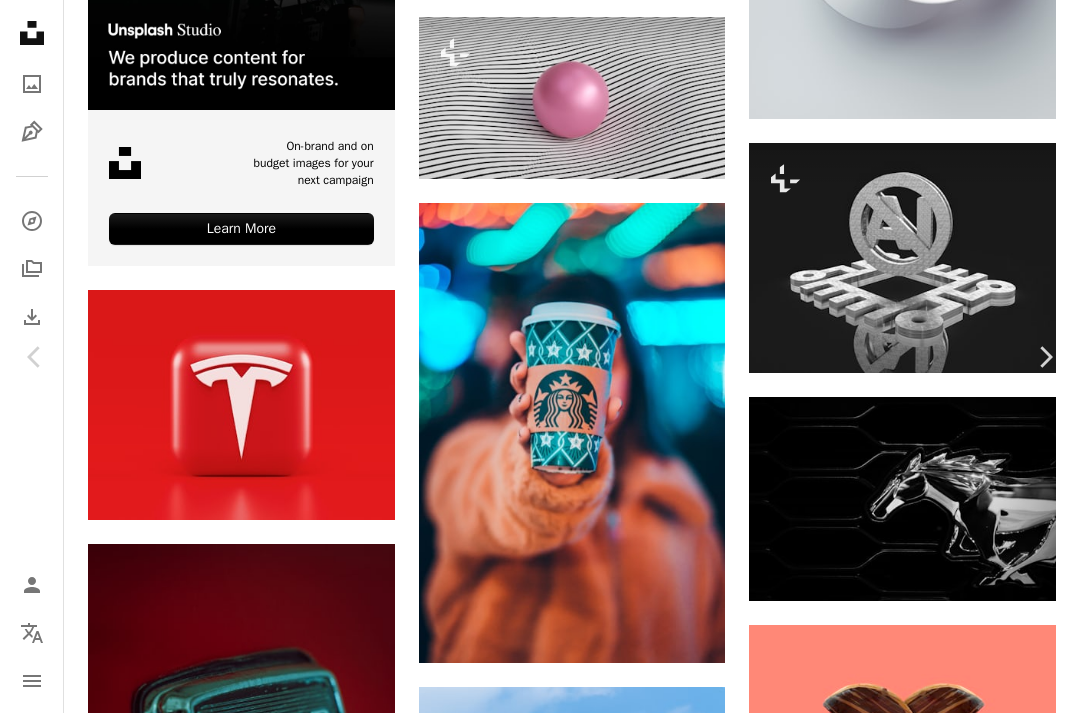 click on "An X shape" at bounding box center [20, 20] 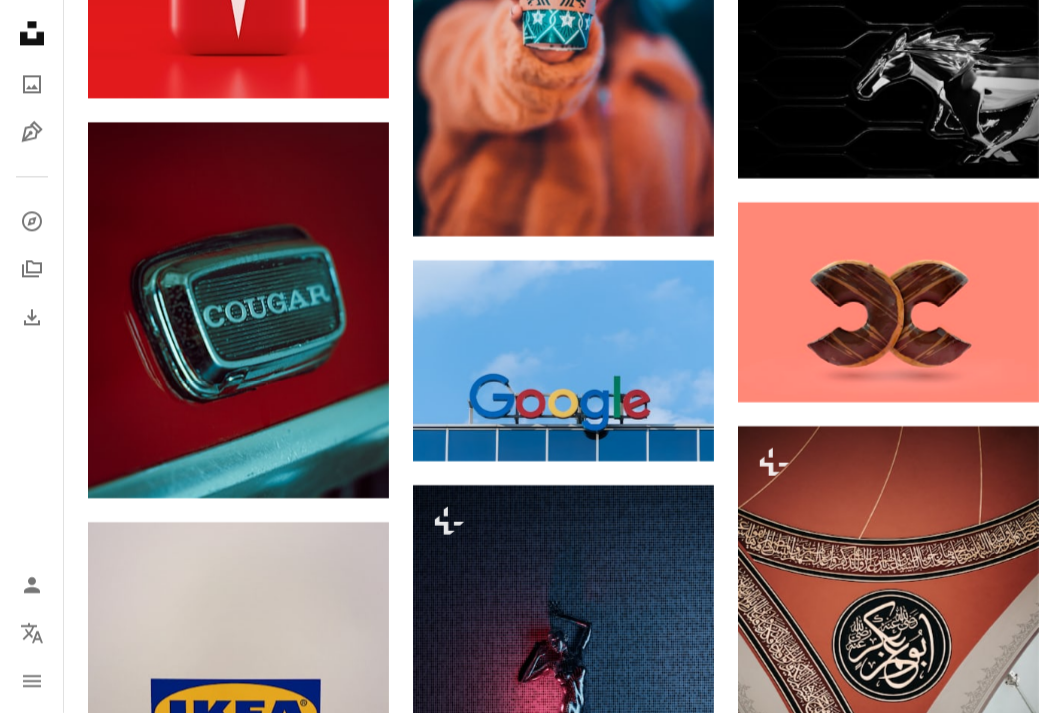 scroll, scrollTop: 5217, scrollLeft: 0, axis: vertical 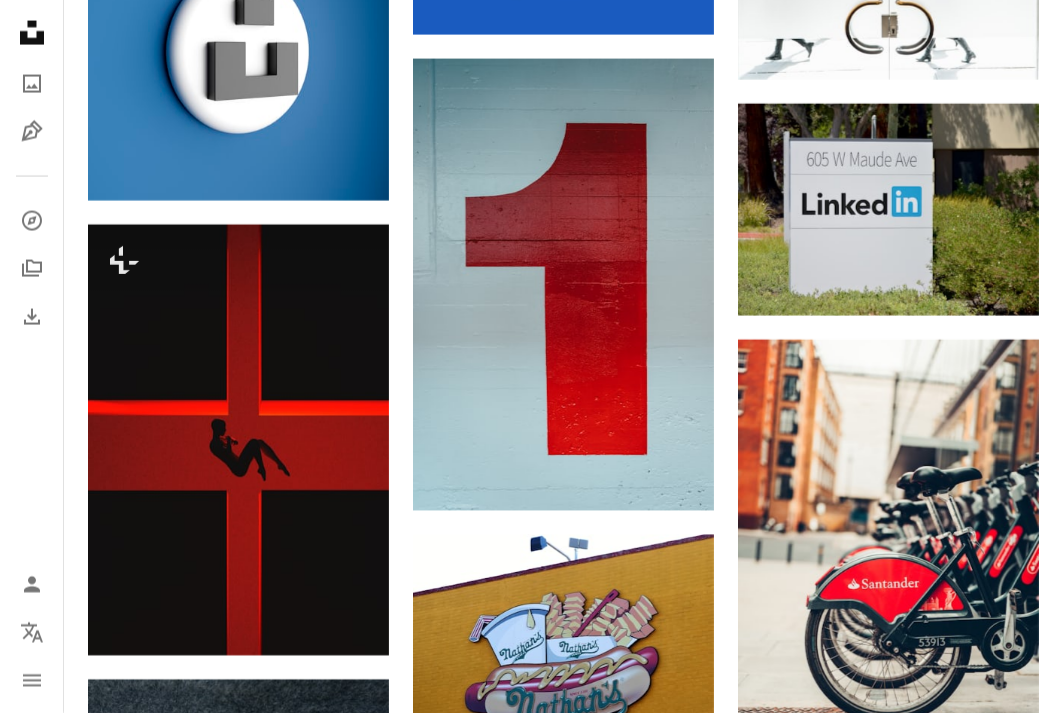 click on "Plus sign for Unsplash+ A heart A plus sign [FIRST] [LAST] Available for hire A checkmark inside of a circle Arrow pointing down A heart A plus sign [FIRST] [LAST] Available for hire A checkmark inside of a circle Arrow pointing down A heart A plus sign [FIRST] [LAST] Available for hire A checkmark inside of a circle Arrow pointing down A heart A plus sign [FIRST] [LAST] 🇨🇦 Arrow pointing down A heart A plus sign [FIRST] [LAST] Available for hire A checkmark inside of a circle Arrow pointing down A heart A plus sign [FIRST] Arrow pointing down A heart A plus sign [FIRST] [LAST] Arrow pointing down –– ––– ––– –– ––– – ––– ––– –––– – – –– ––– – – ––– –– –– –––– –– On-brand and on budget images for your next campaign Learn More A heart A plus sign A heart" at bounding box center [563, -5449] 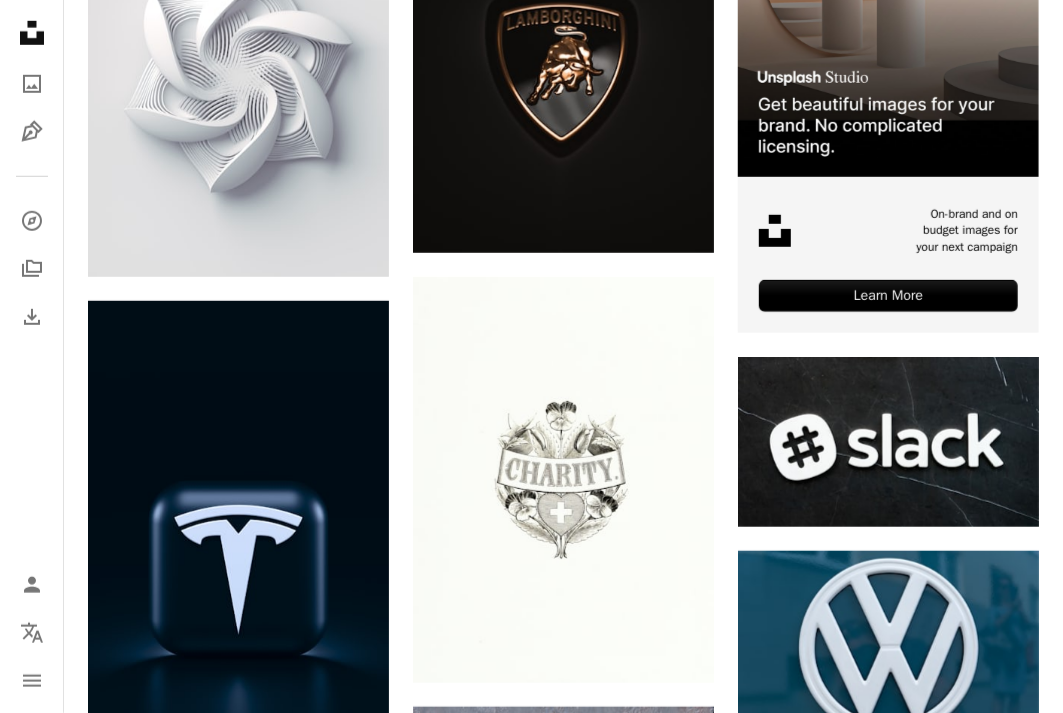 scroll, scrollTop: 831, scrollLeft: 0, axis: vertical 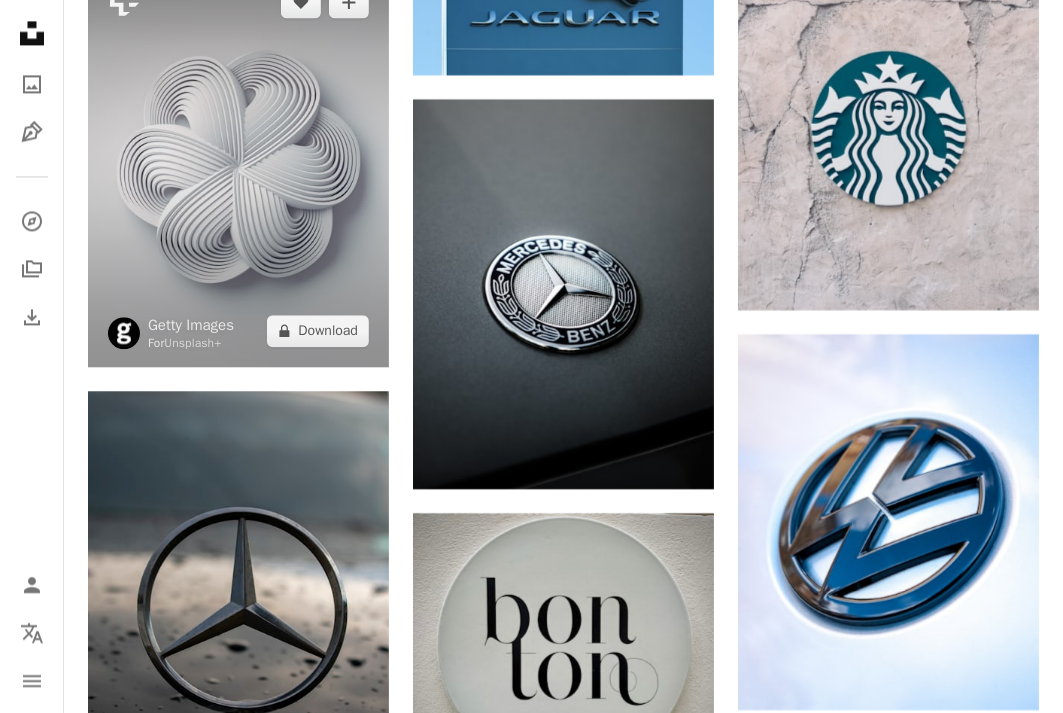 click at bounding box center [238, 166] 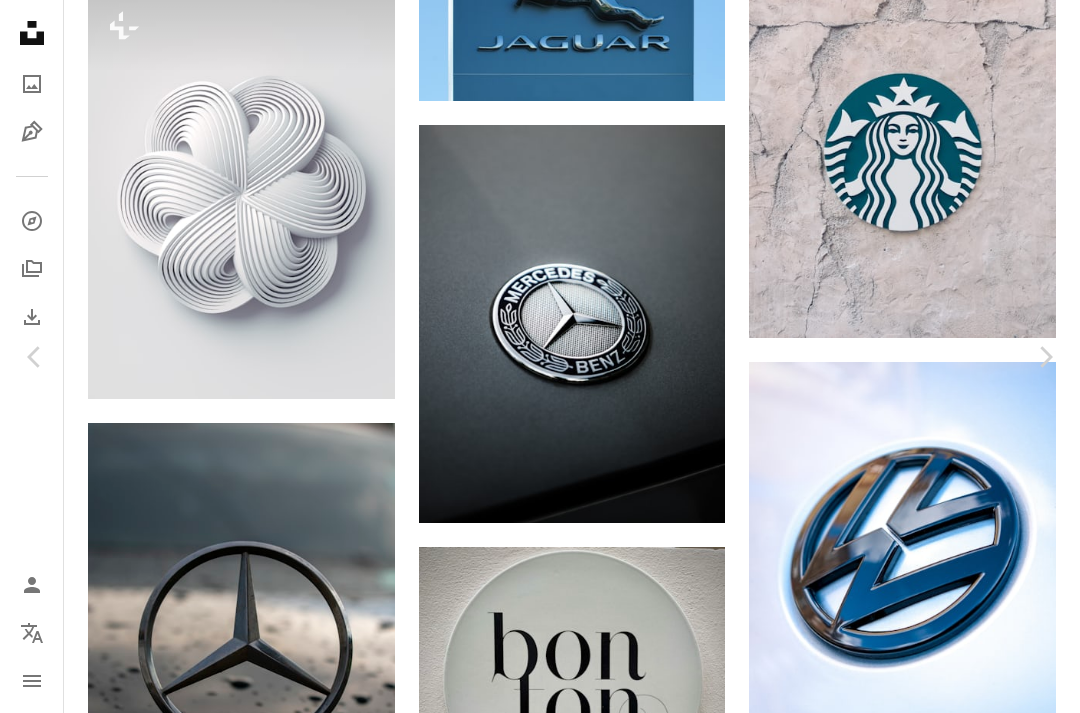 click on "An X shape" at bounding box center (20, 20) 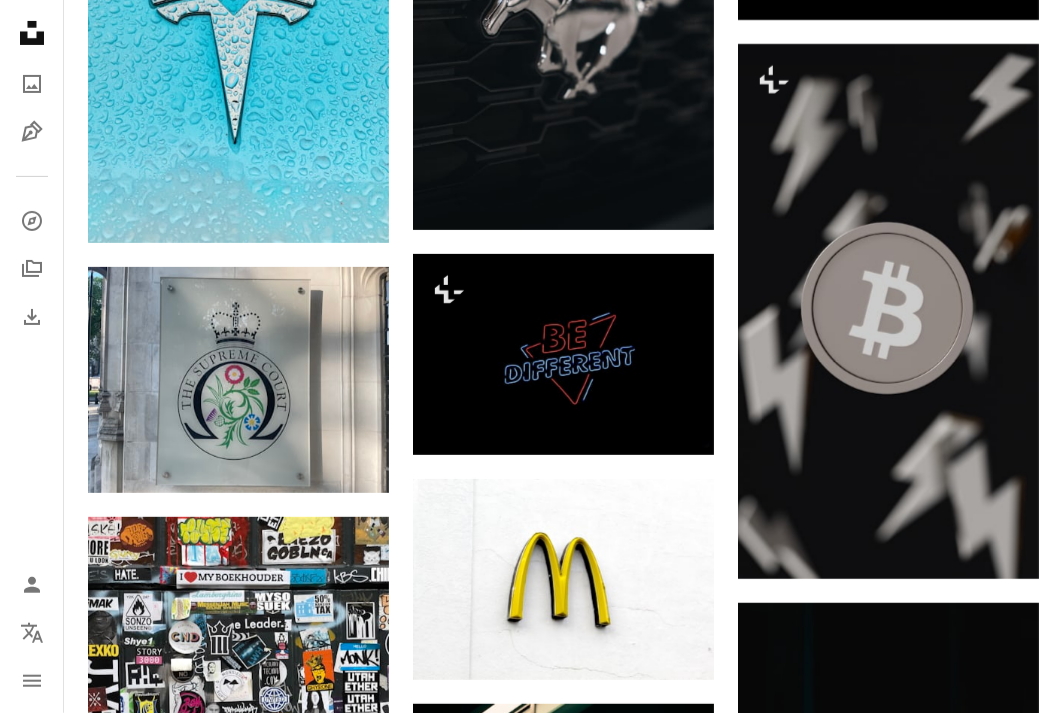 scroll, scrollTop: 3765, scrollLeft: 0, axis: vertical 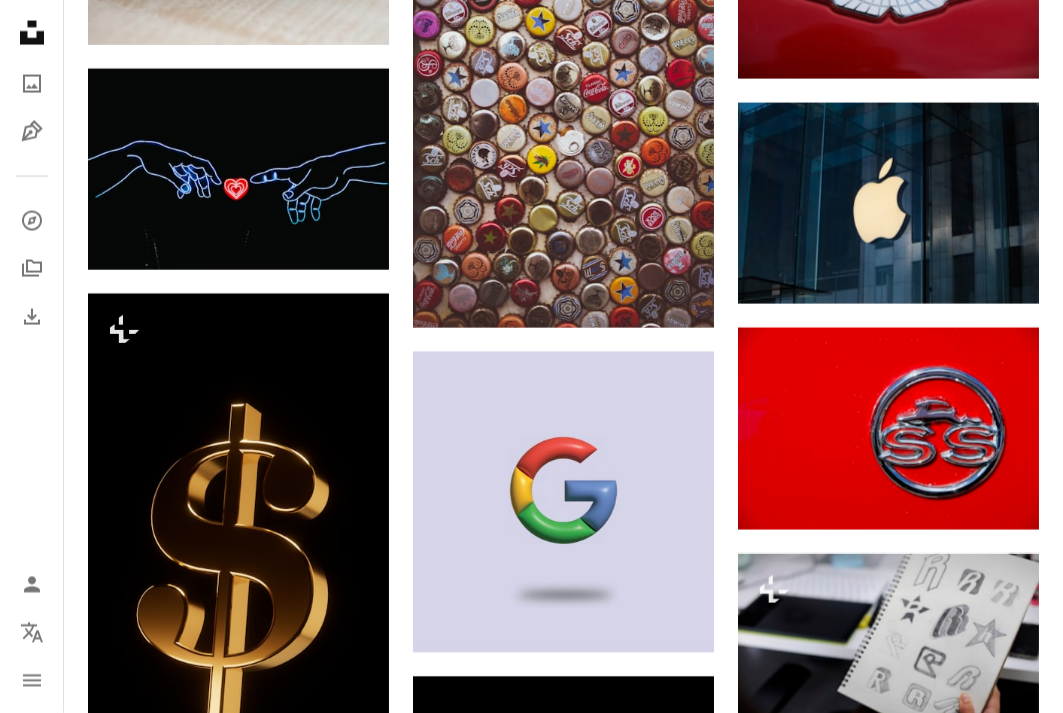 click on "Plus sign for Unsplash+ A heart A plus sign [FIRST] [LAST] Available for hire A checkmark inside of a circle Arrow pointing down A heart A plus sign [FIRST] [LAST] Available for hire A checkmark inside of a circle Arrow pointing down A heart A plus sign [FIRST] [LAST] Available for hire A checkmark inside of a circle Arrow pointing down A heart A plus sign [FIRST] [LAST] 🇨🇦 Arrow pointing down A heart A plus sign [FIRST] [LAST] Available for hire A checkmark inside of a circle Arrow pointing down A heart A plus sign [FIRST] Arrow pointing down A heart A plus sign [FIRST] [LAST] Arrow pointing down –– ––– ––– –– ––– – ––– ––– –––– – – –– ––– – – ––– –– –– –––– –– On-brand and on budget images for your next campaign Learn More A heart A plus sign A heart" at bounding box center [563, -1201] 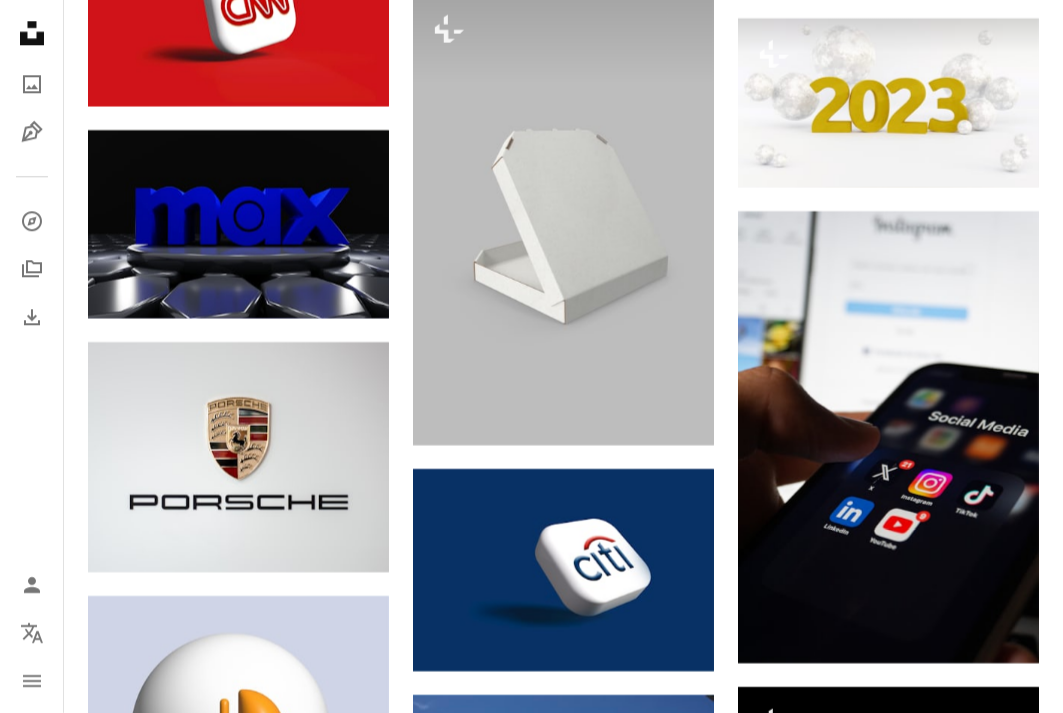 scroll, scrollTop: 21538, scrollLeft: 0, axis: vertical 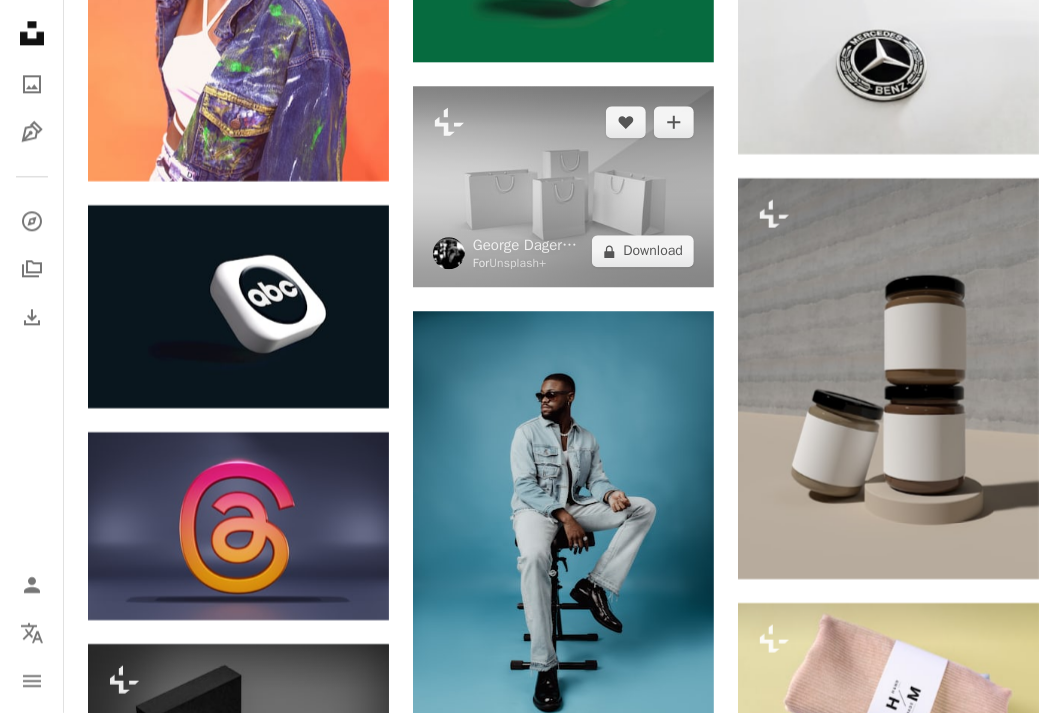 click at bounding box center (563, 186) 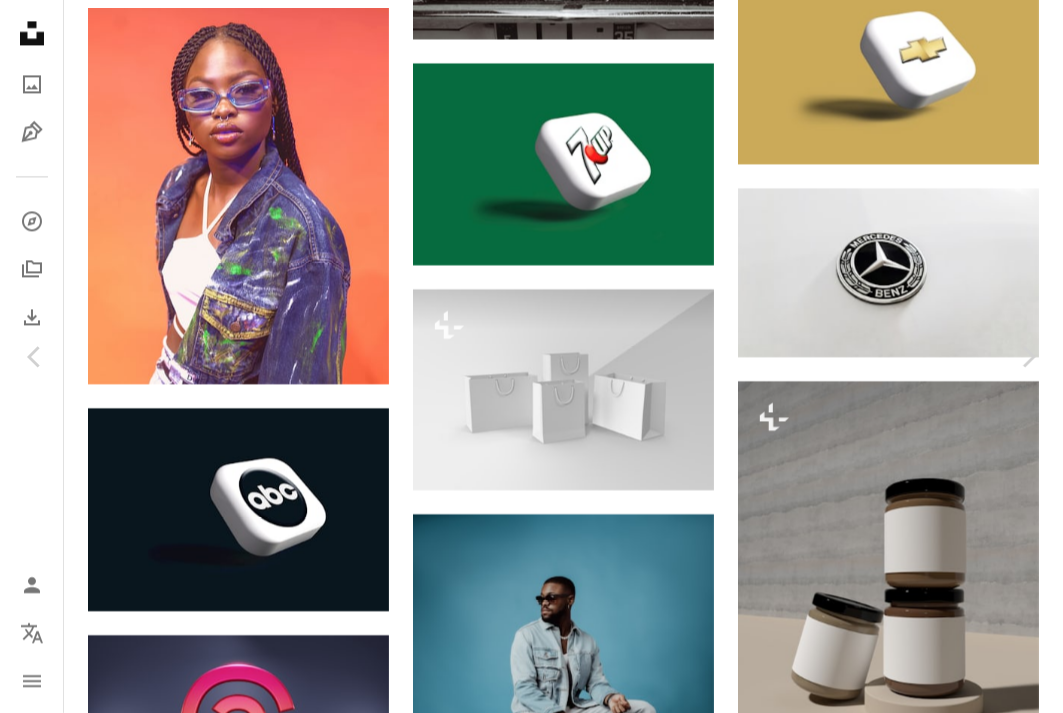 click on "An X shape" at bounding box center (20, 20) 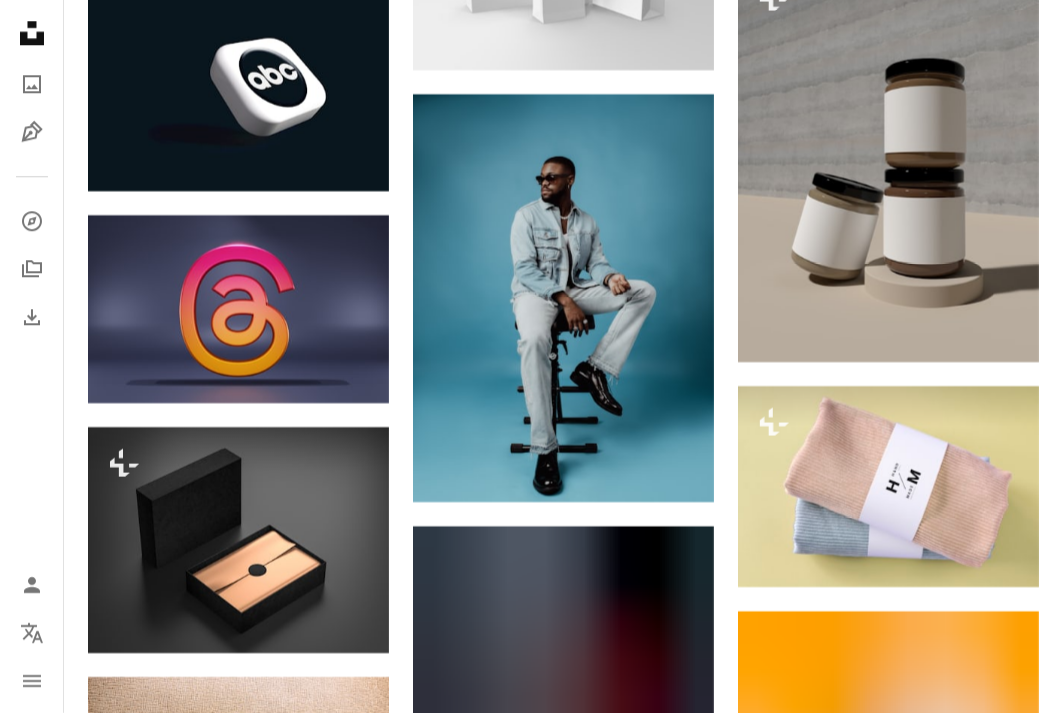 scroll, scrollTop: 27792, scrollLeft: 0, axis: vertical 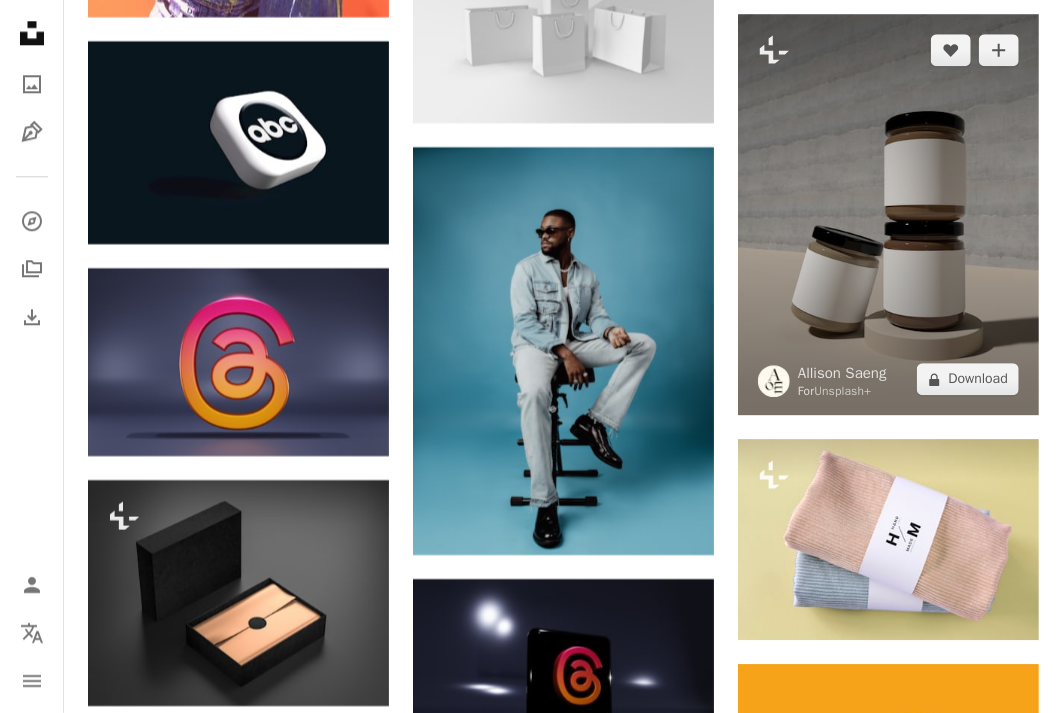 click at bounding box center [888, 214] 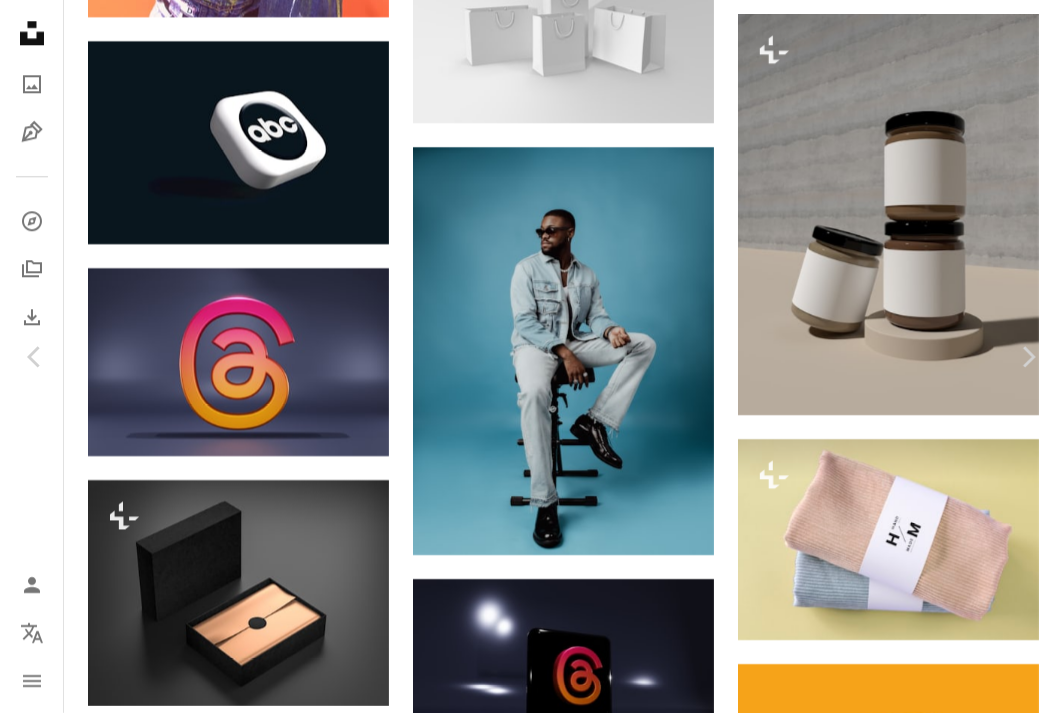 click on "An X shape" at bounding box center (20, 20) 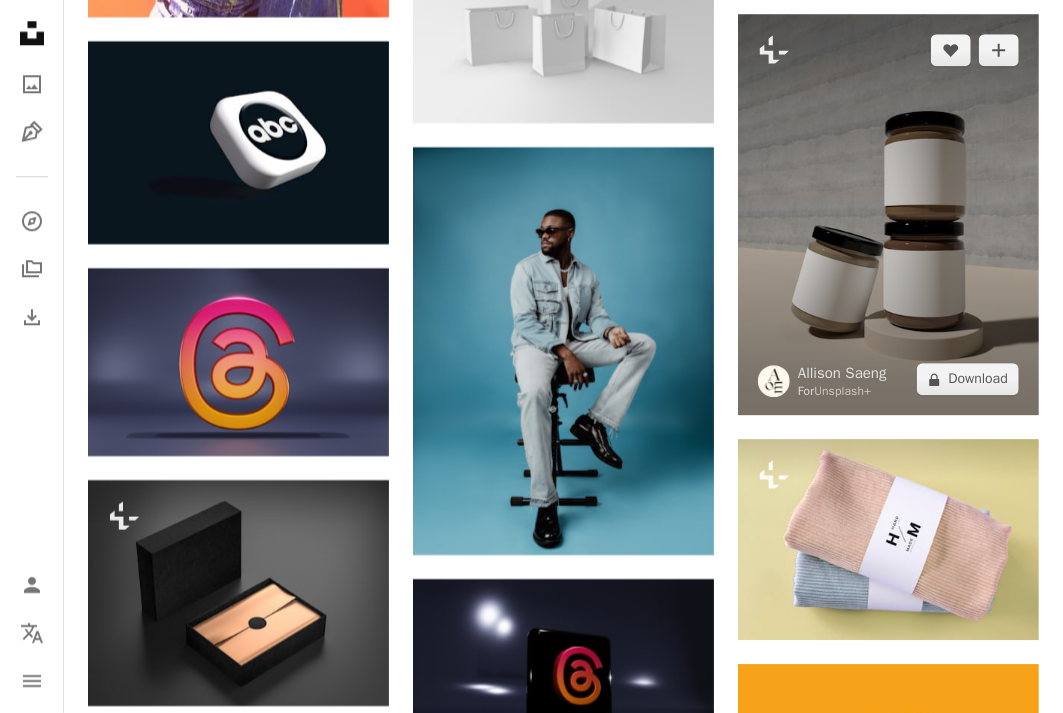 click at bounding box center [888, 214] 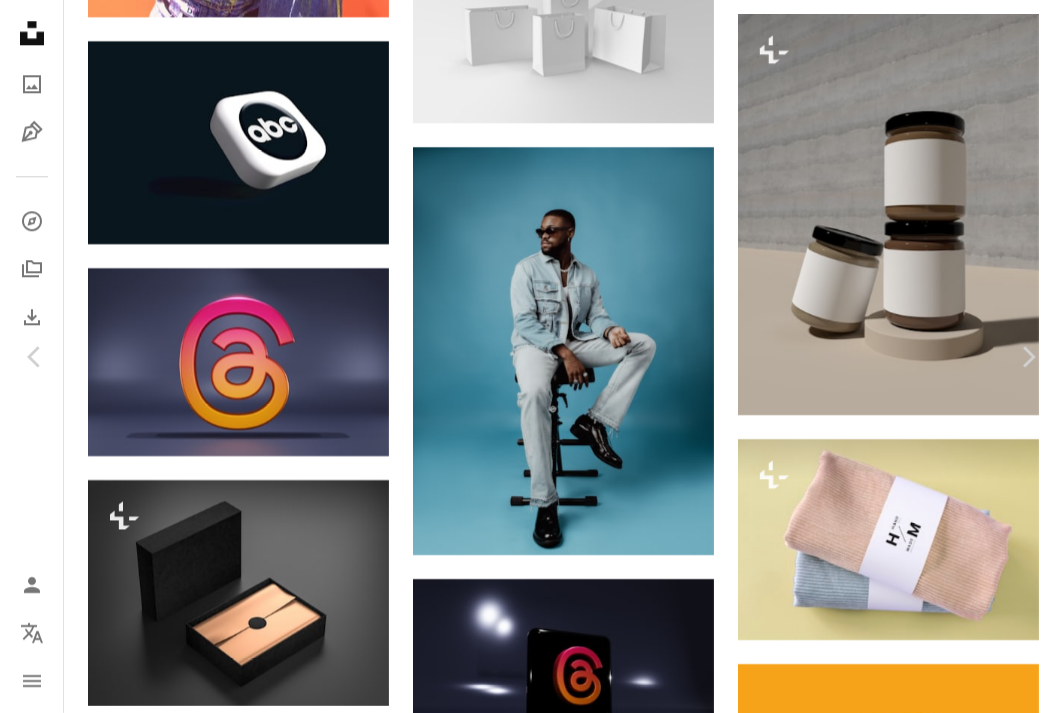 drag, startPoint x: 1067, startPoint y: 616, endPoint x: 1072, endPoint y: 571, distance: 45.276924 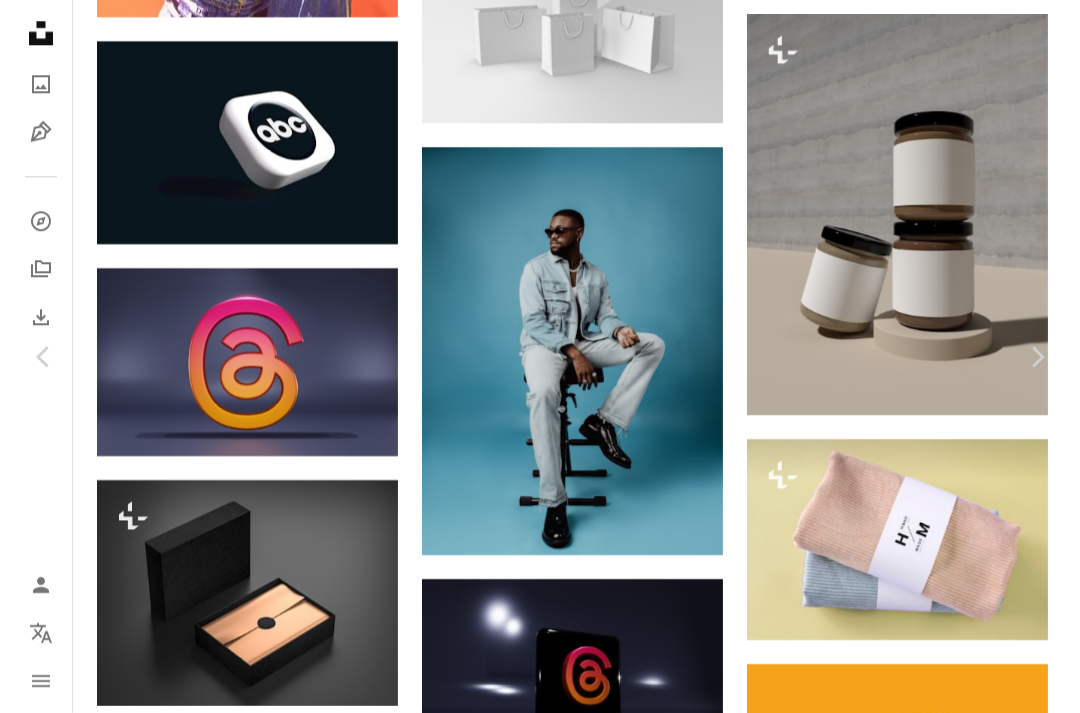 scroll, scrollTop: 30385, scrollLeft: 0, axis: vertical 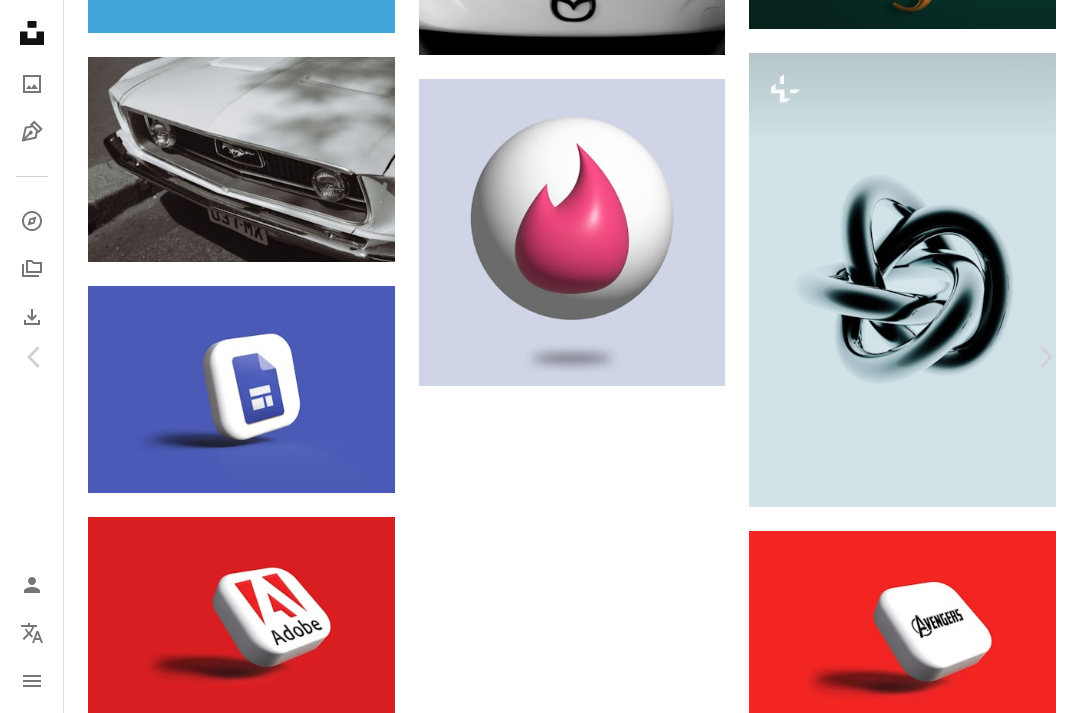 click on "An X shape" at bounding box center [20, 20] 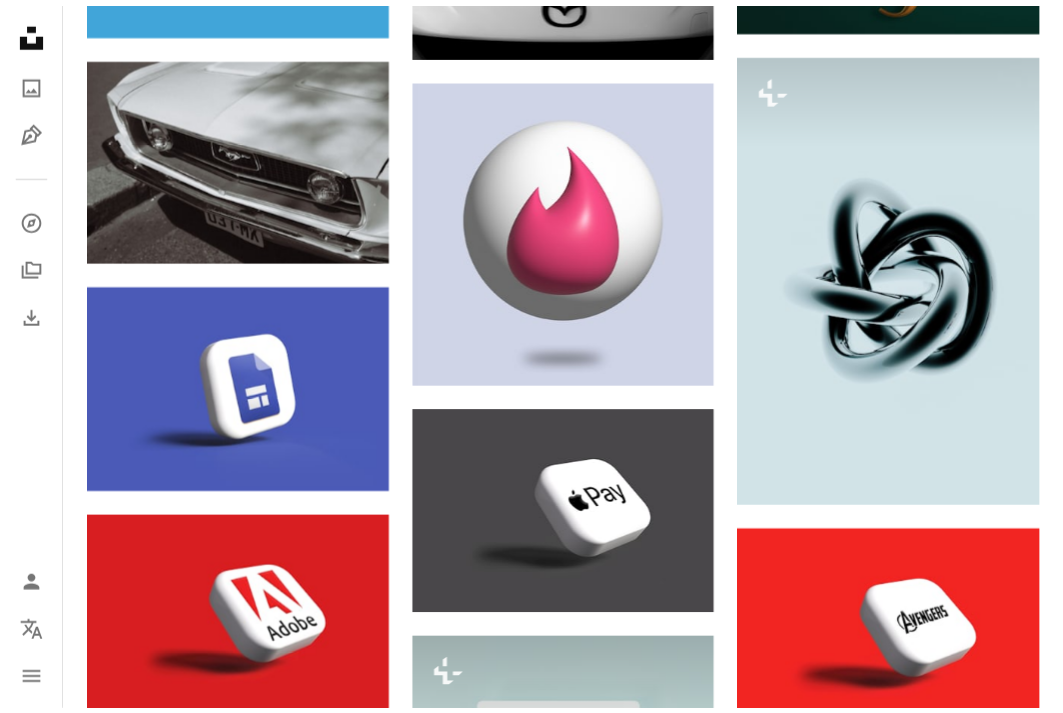 scroll, scrollTop: 27792, scrollLeft: 0, axis: vertical 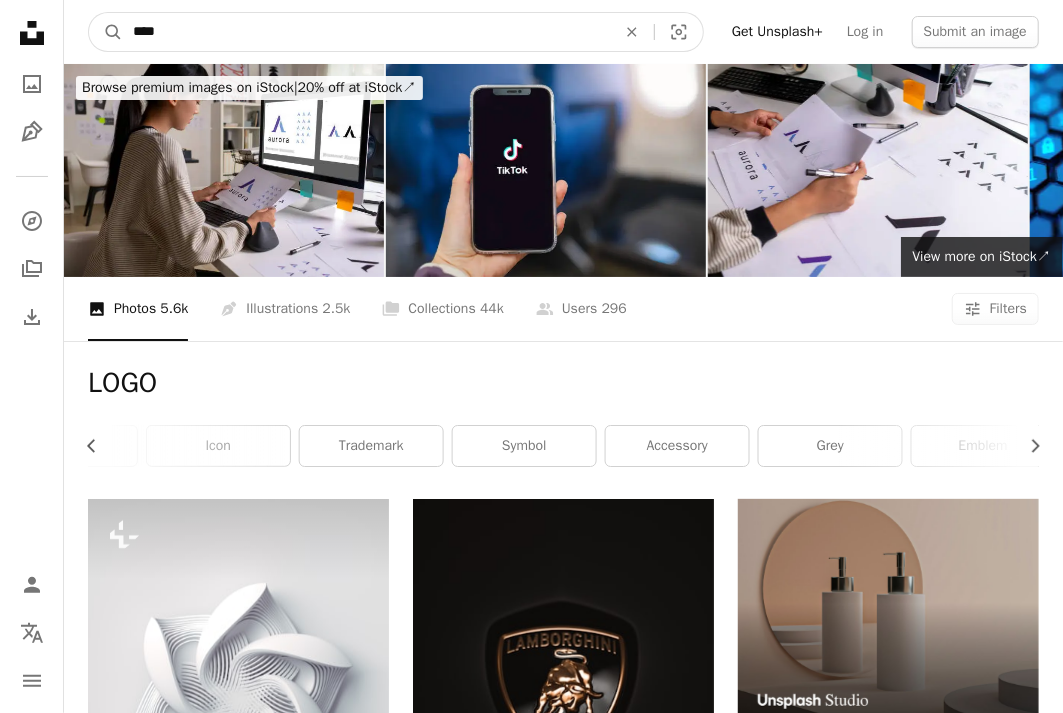 click on "****" at bounding box center (366, 32) 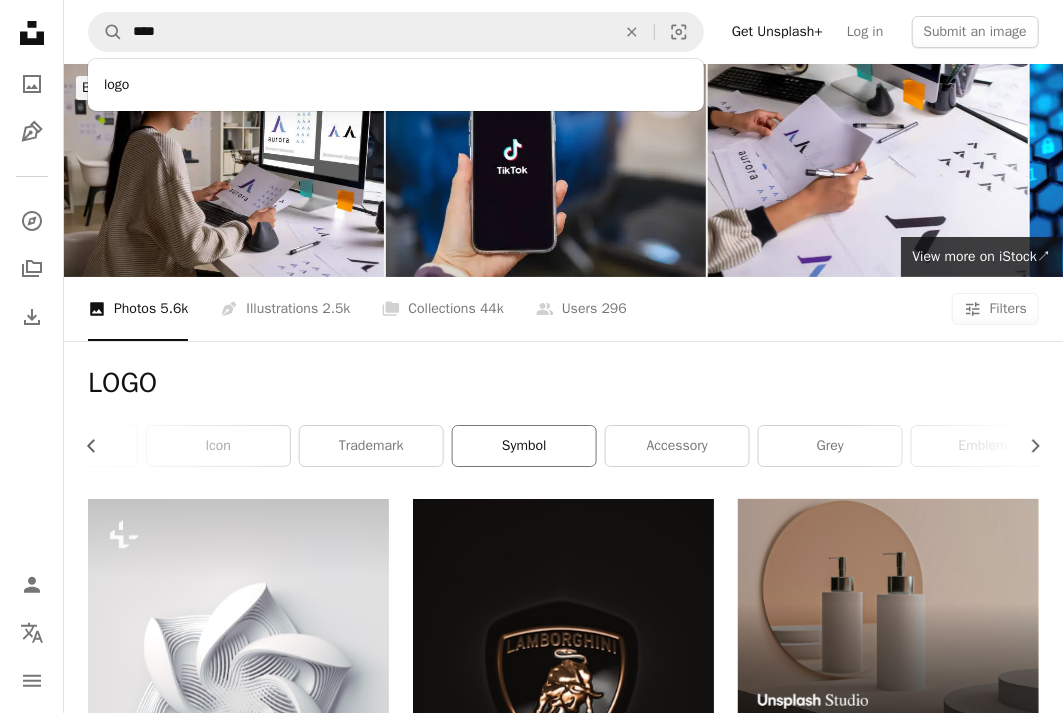 click on "symbol" at bounding box center [524, 446] 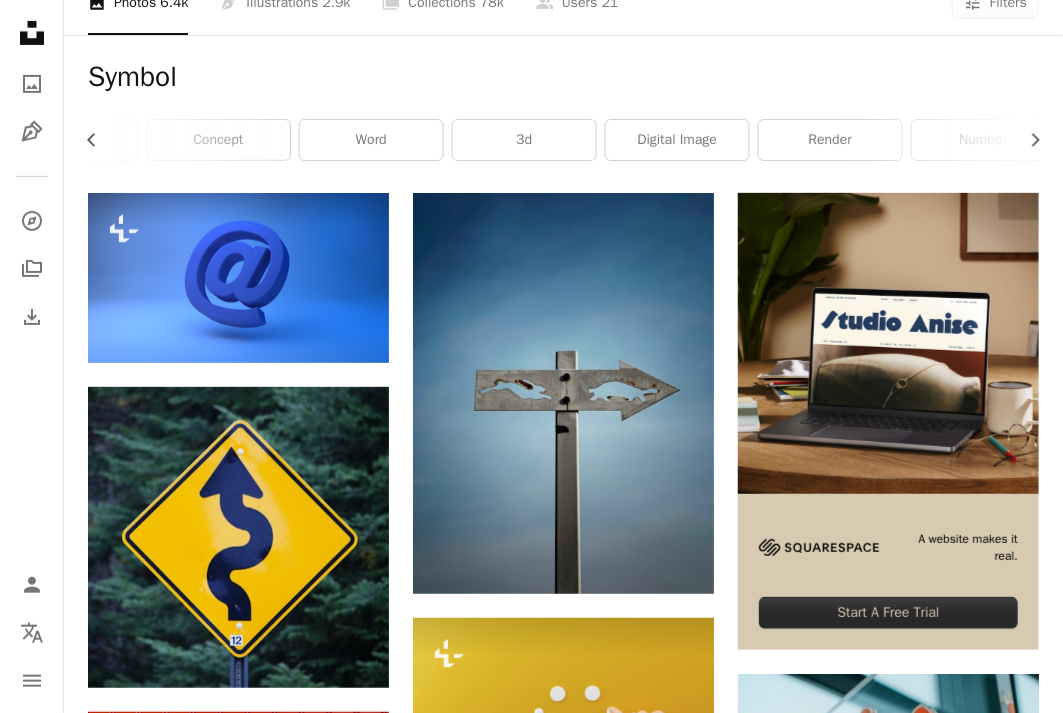 scroll, scrollTop: 300, scrollLeft: 0, axis: vertical 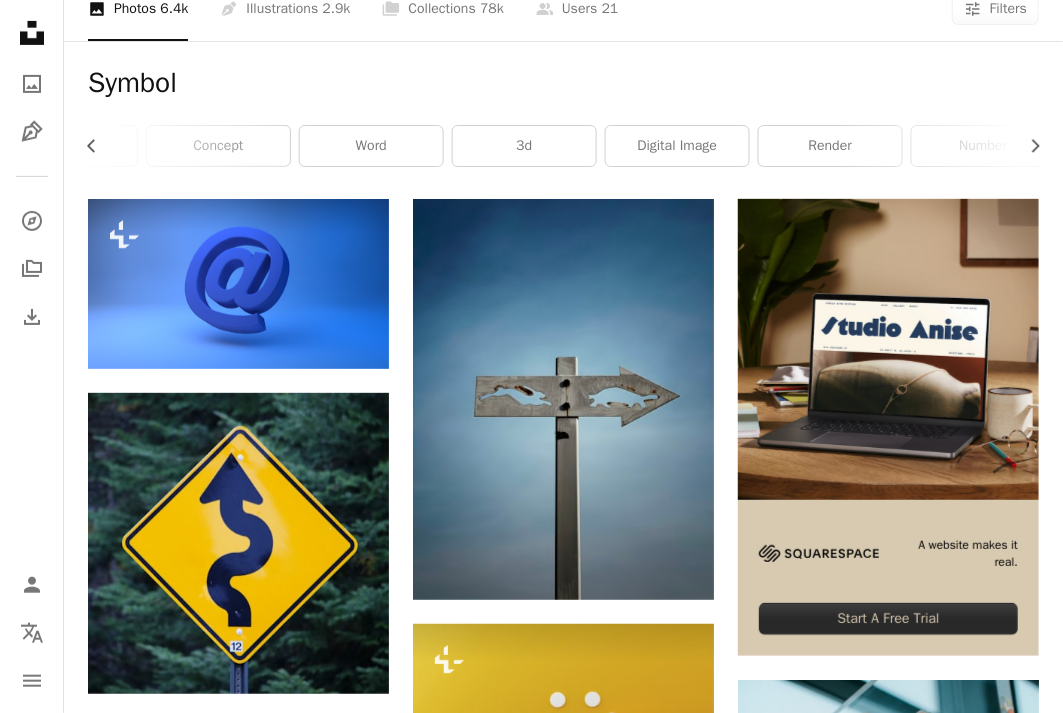 click on "Symbol Chevron left Chevron right text background alphabet wallpaper sign hand concept word 3d digital image render number" at bounding box center [563, 120] 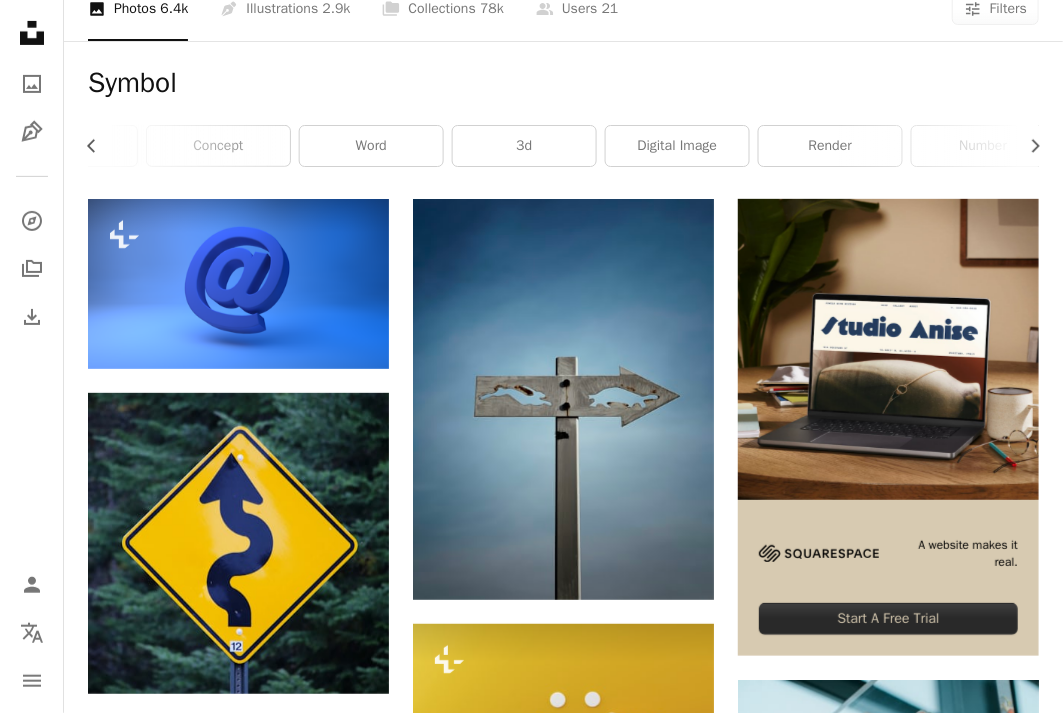 scroll, scrollTop: 0, scrollLeft: 0, axis: both 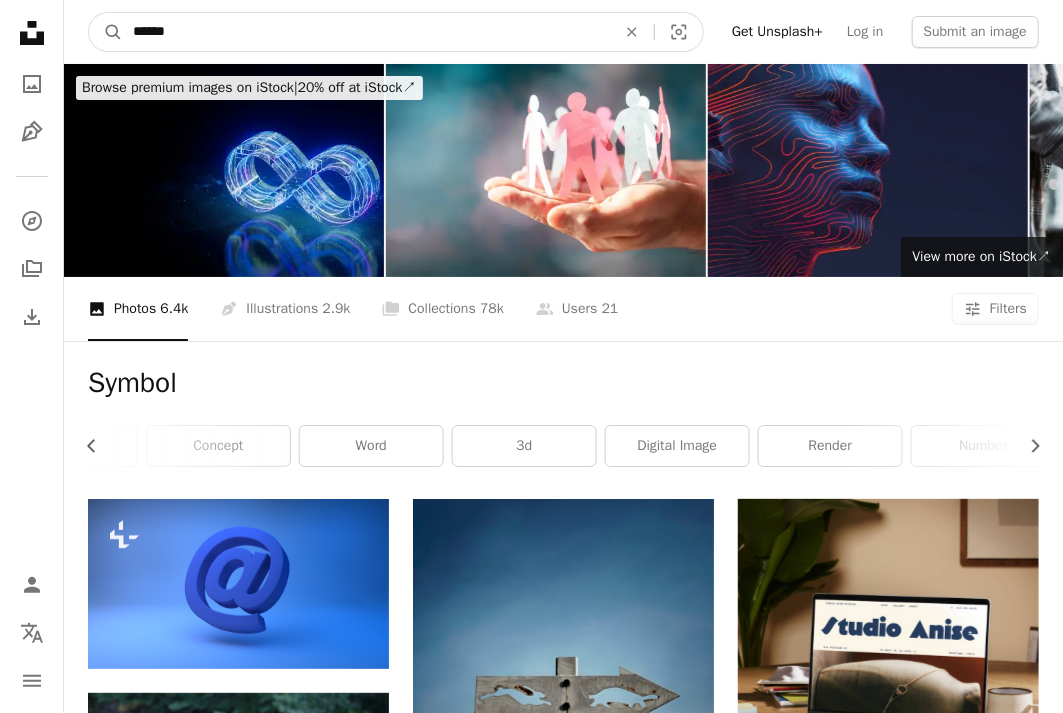 click on "******" at bounding box center (366, 32) 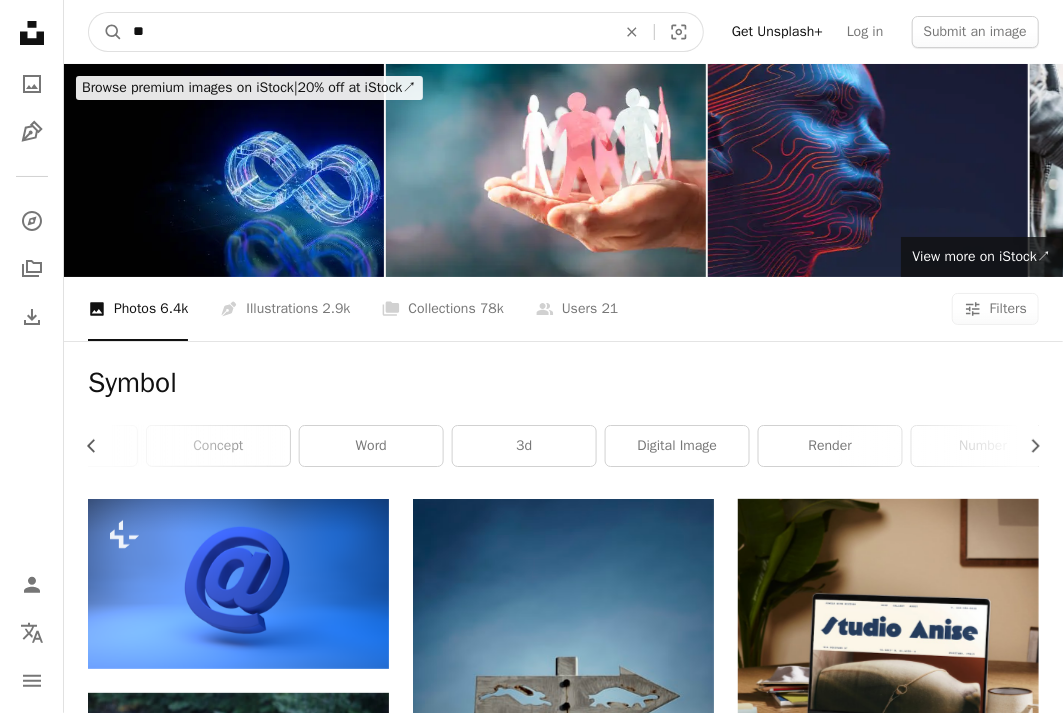 type on "*" 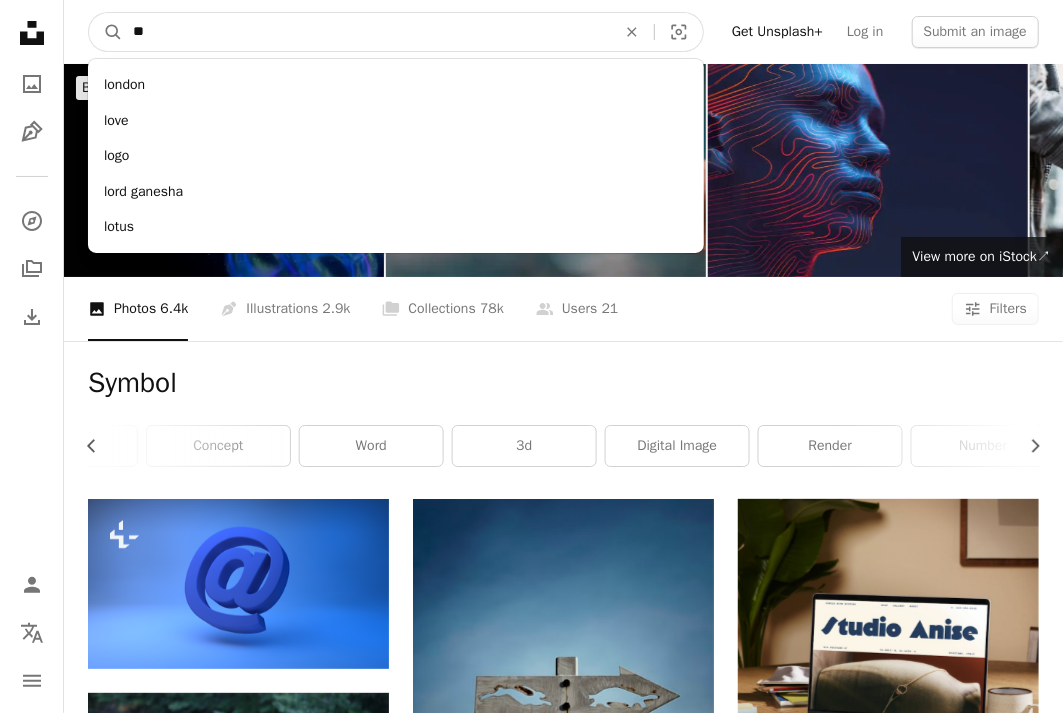 type on "*" 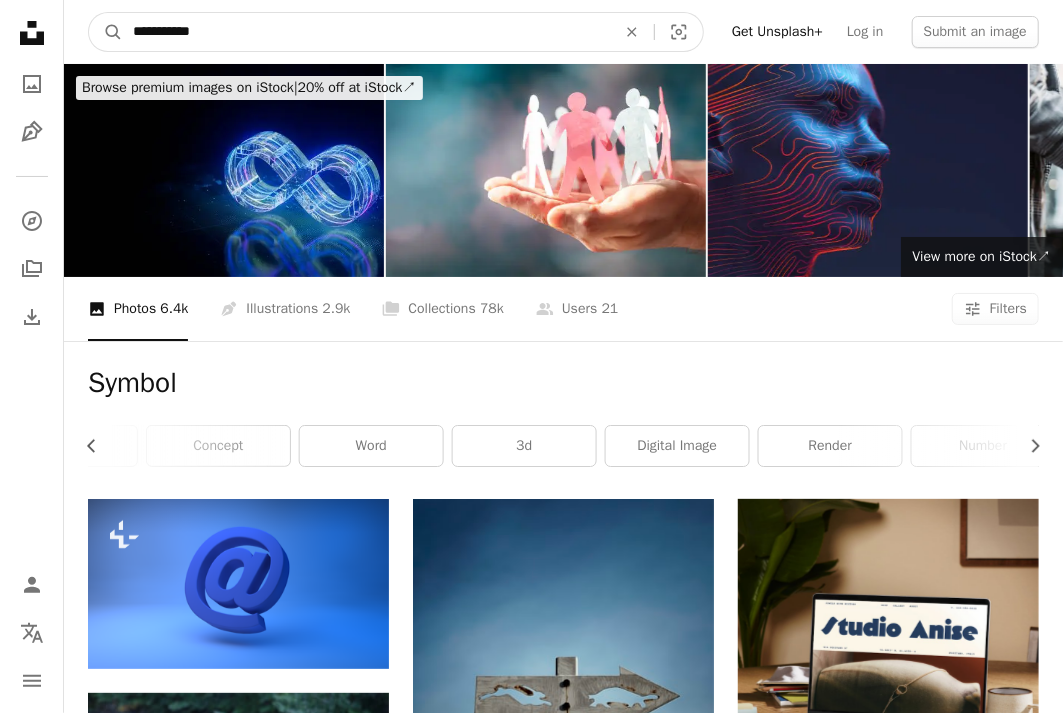 type on "**********" 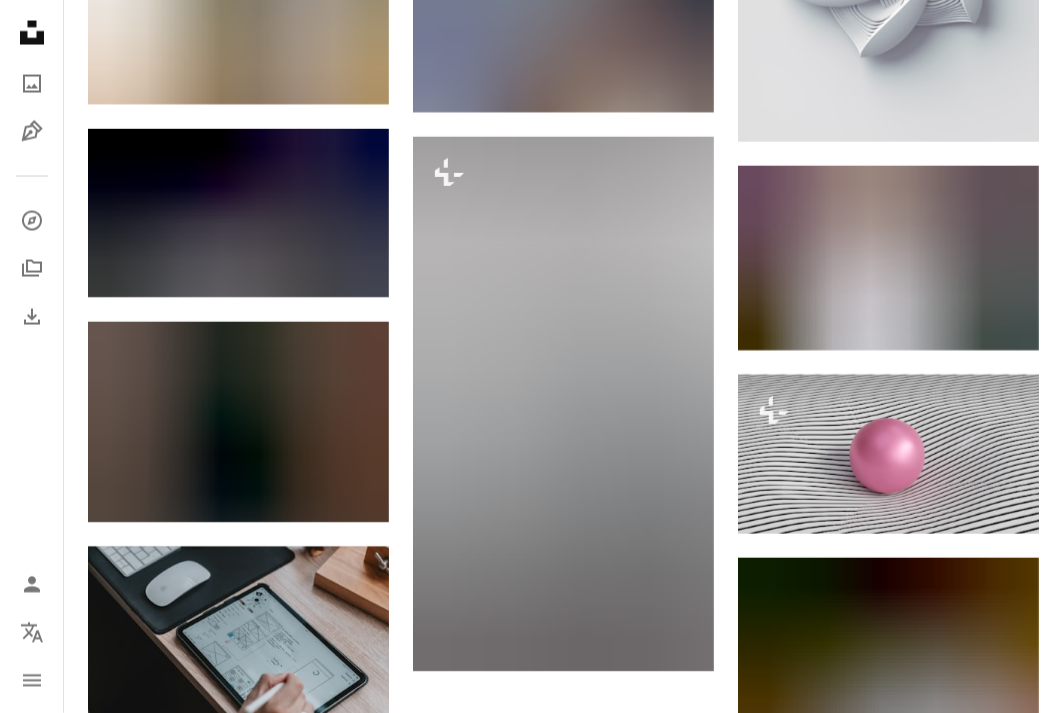 scroll, scrollTop: 1467, scrollLeft: 0, axis: vertical 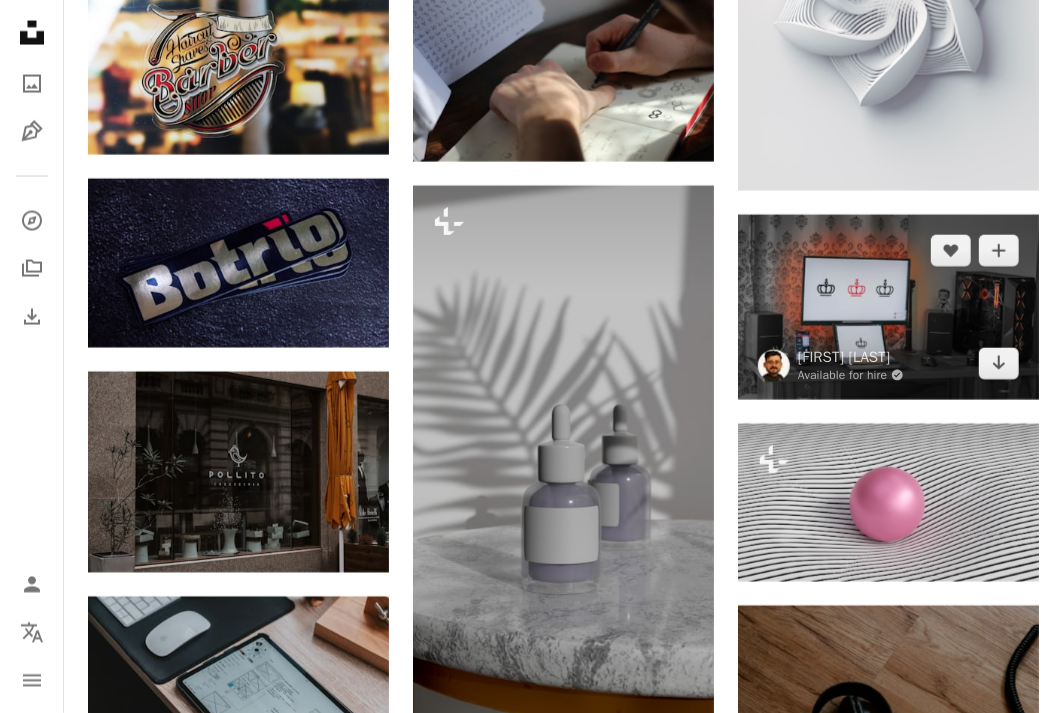 click at bounding box center [888, 307] 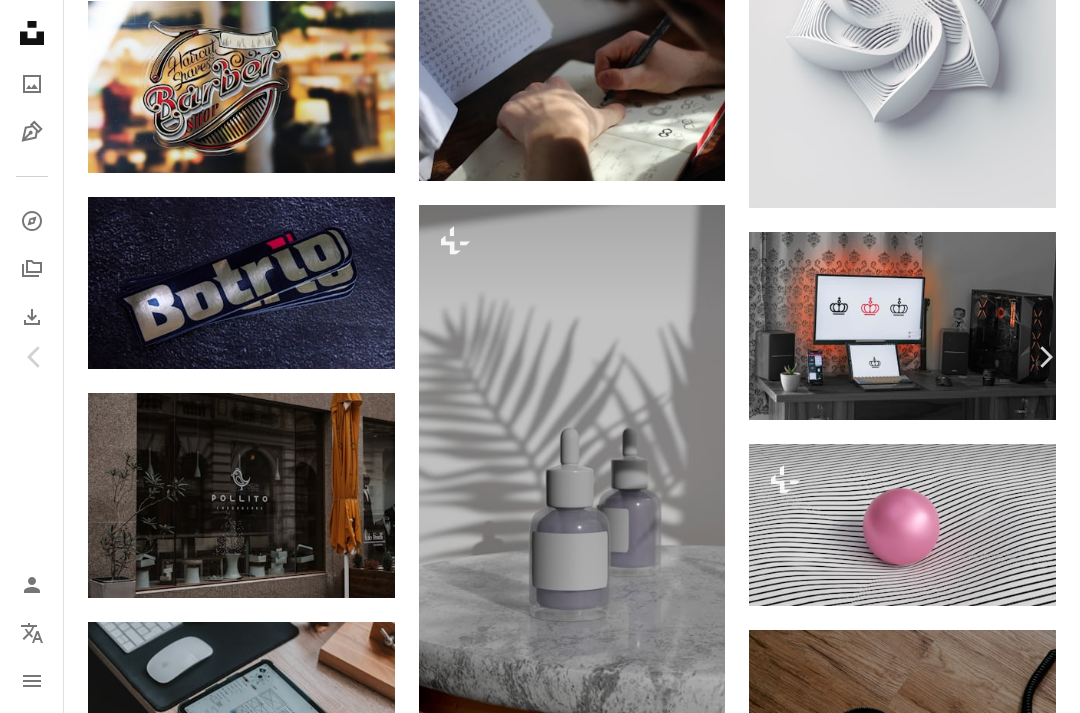 click on "An X shape" at bounding box center (20, 20) 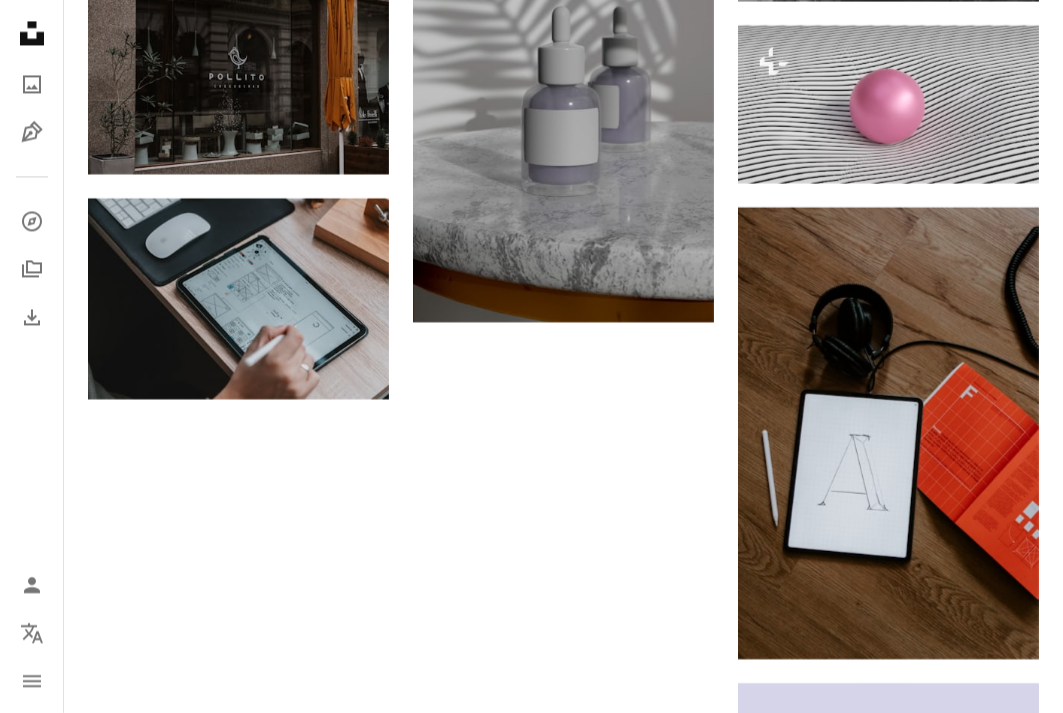 scroll, scrollTop: 1787, scrollLeft: 0, axis: vertical 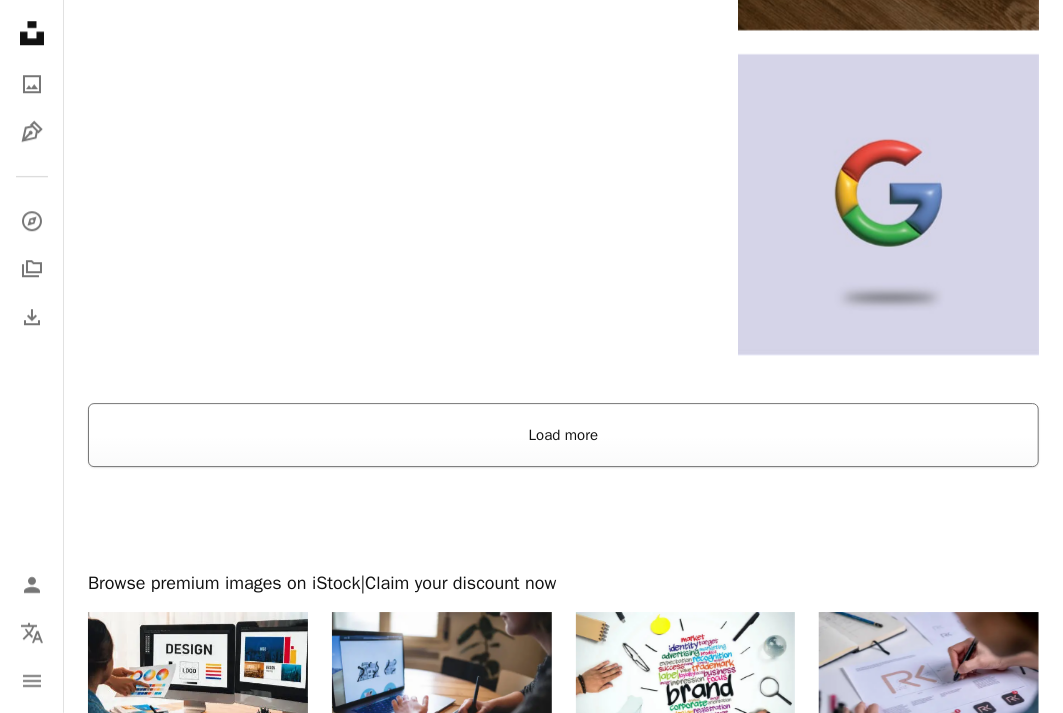 click on "Load more" at bounding box center (563, 435) 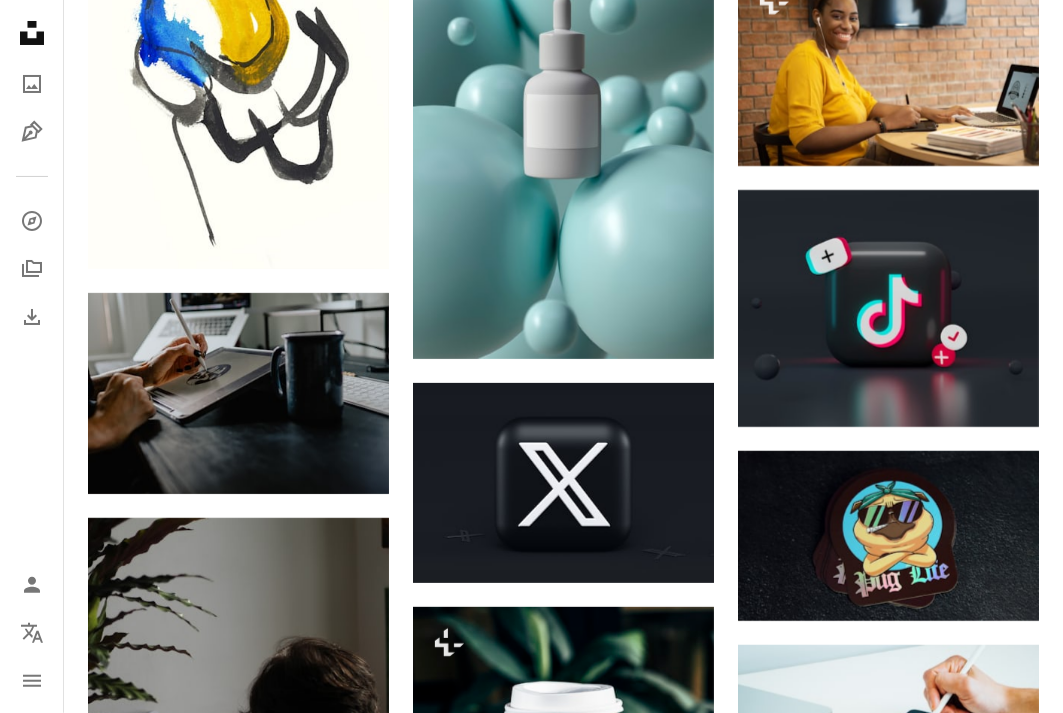 scroll, scrollTop: 4313, scrollLeft: 0, axis: vertical 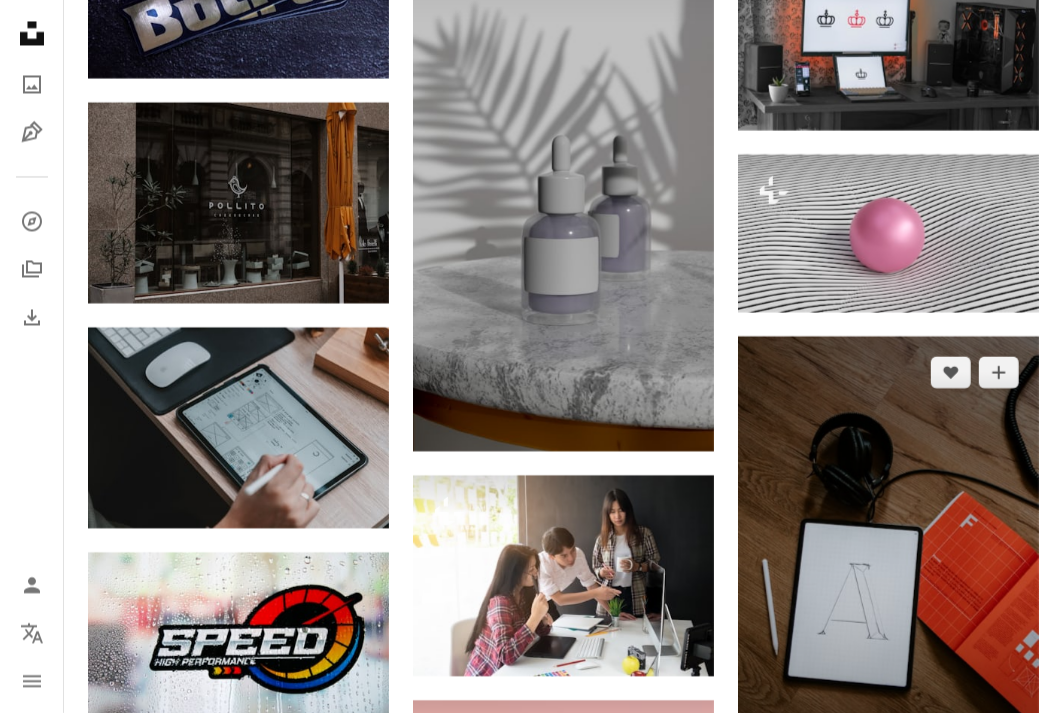 click at bounding box center [888, 562] 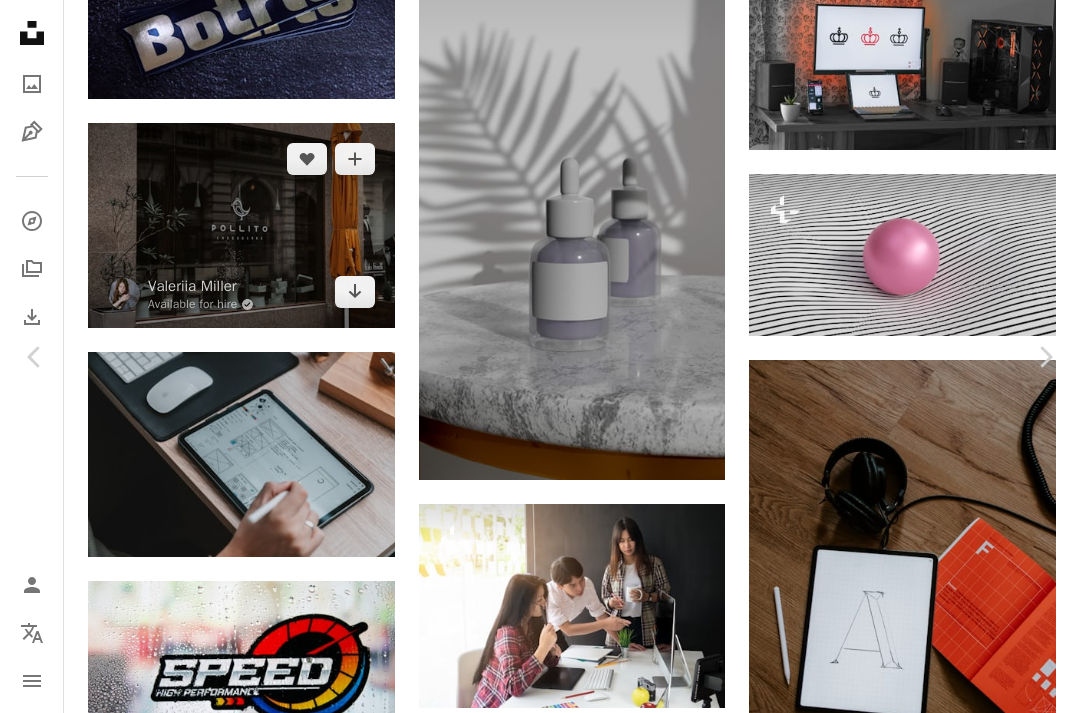 click on "An X shape" at bounding box center (20, 20) 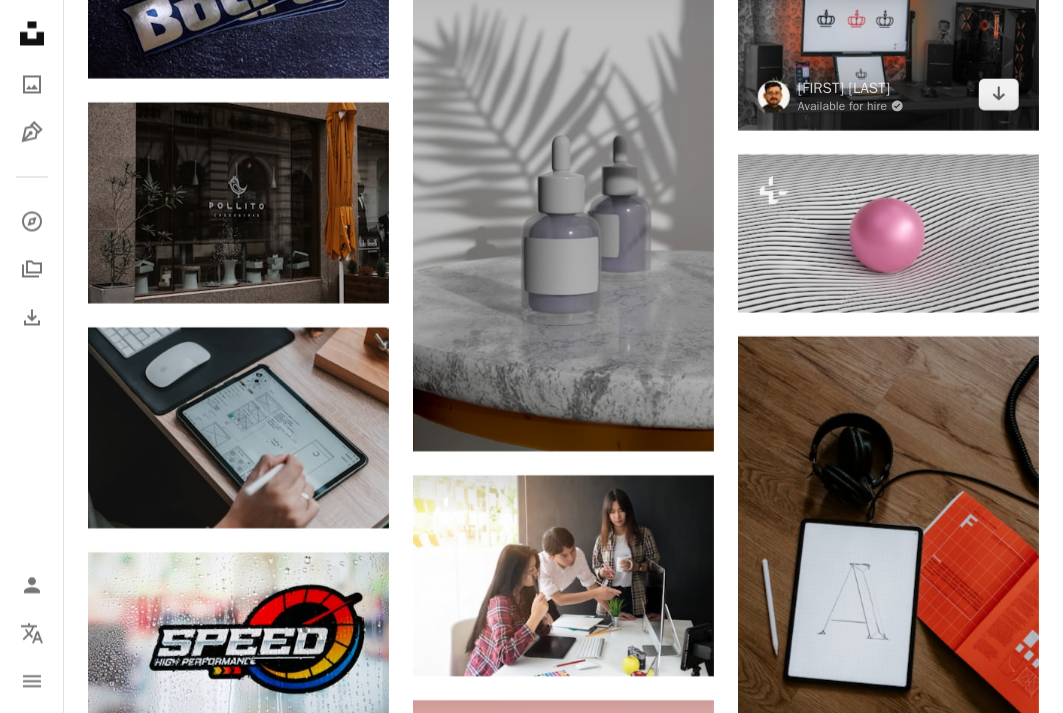 click at bounding box center (888, 37) 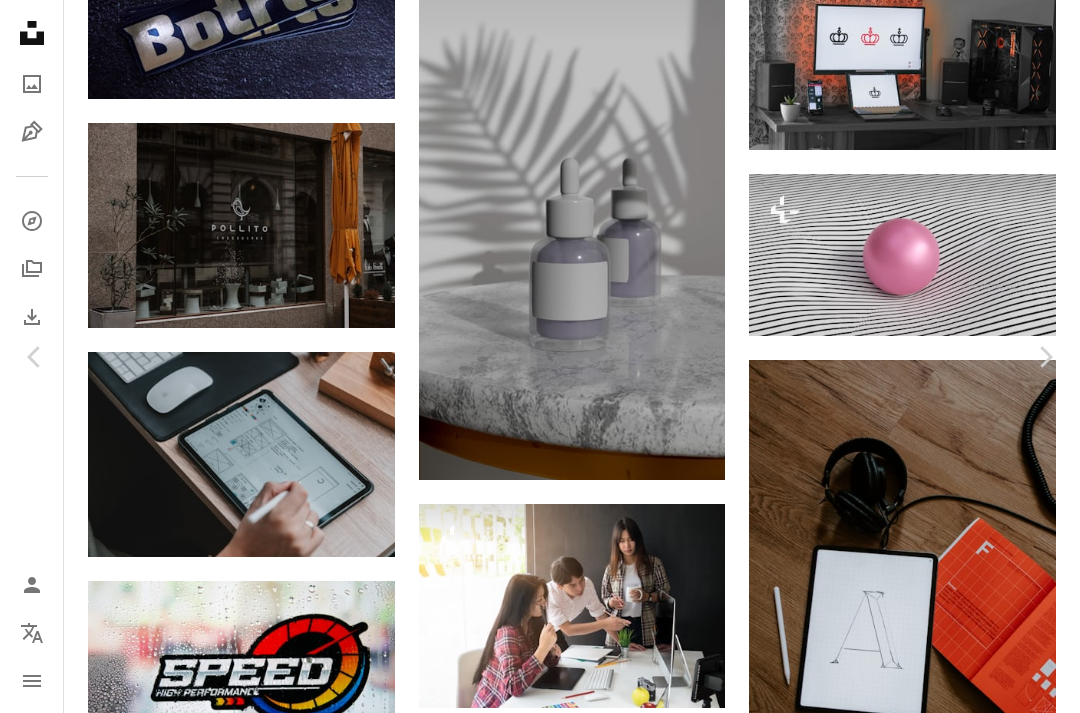 click on "Download free" at bounding box center (881, 19875) 